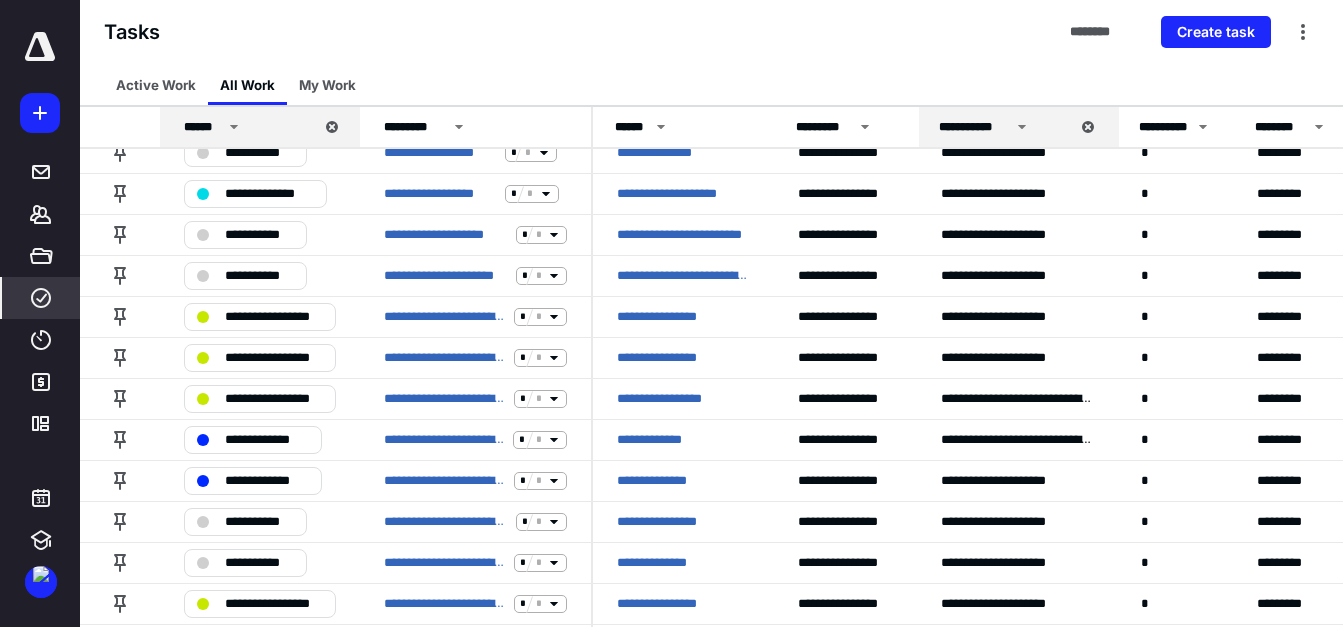 scroll, scrollTop: 200, scrollLeft: 0, axis: vertical 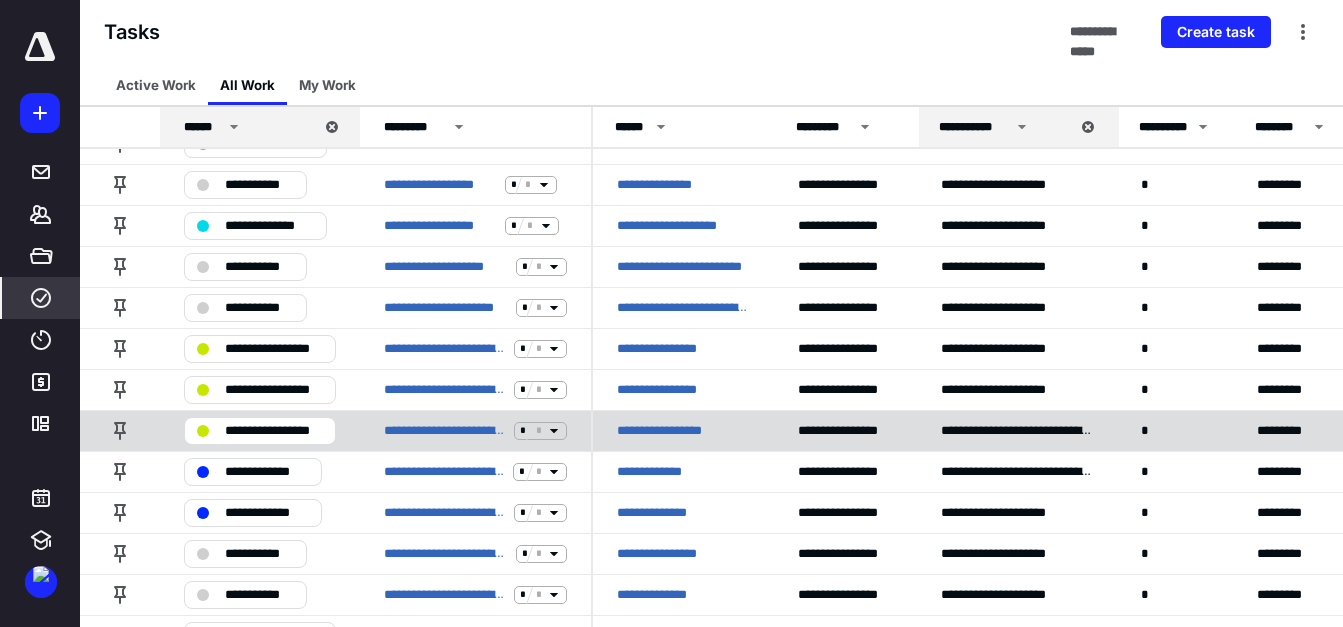 click on "**********" at bounding box center [683, 431] 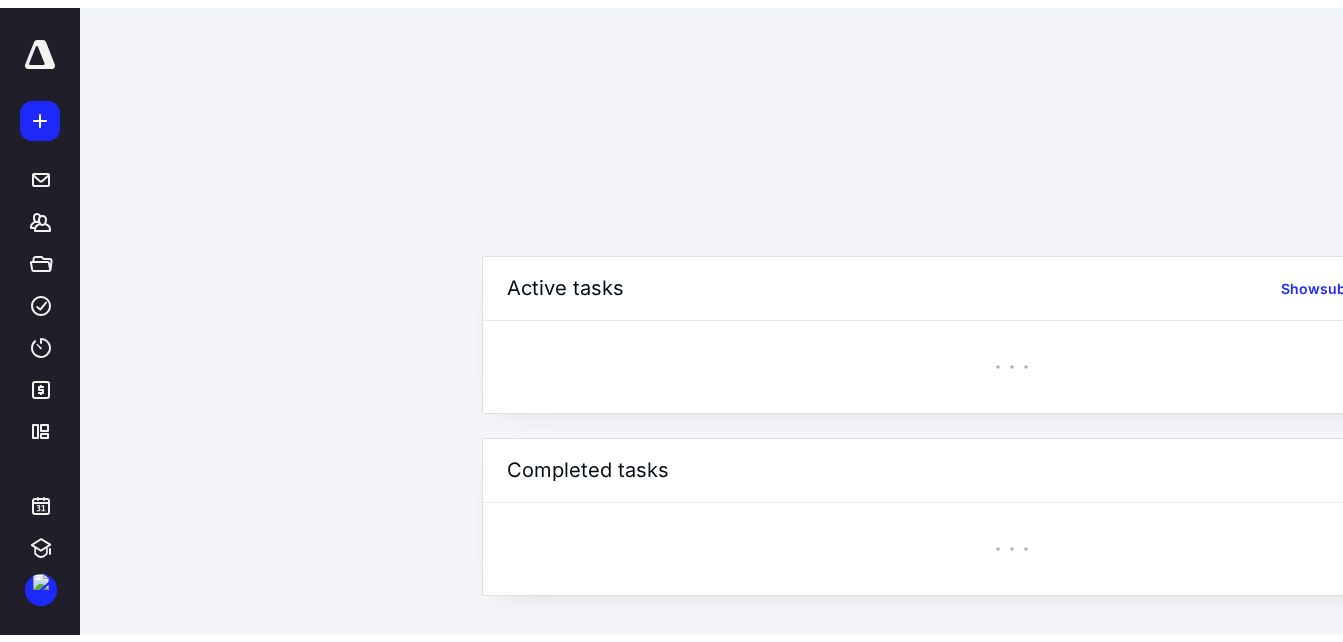scroll, scrollTop: 0, scrollLeft: 0, axis: both 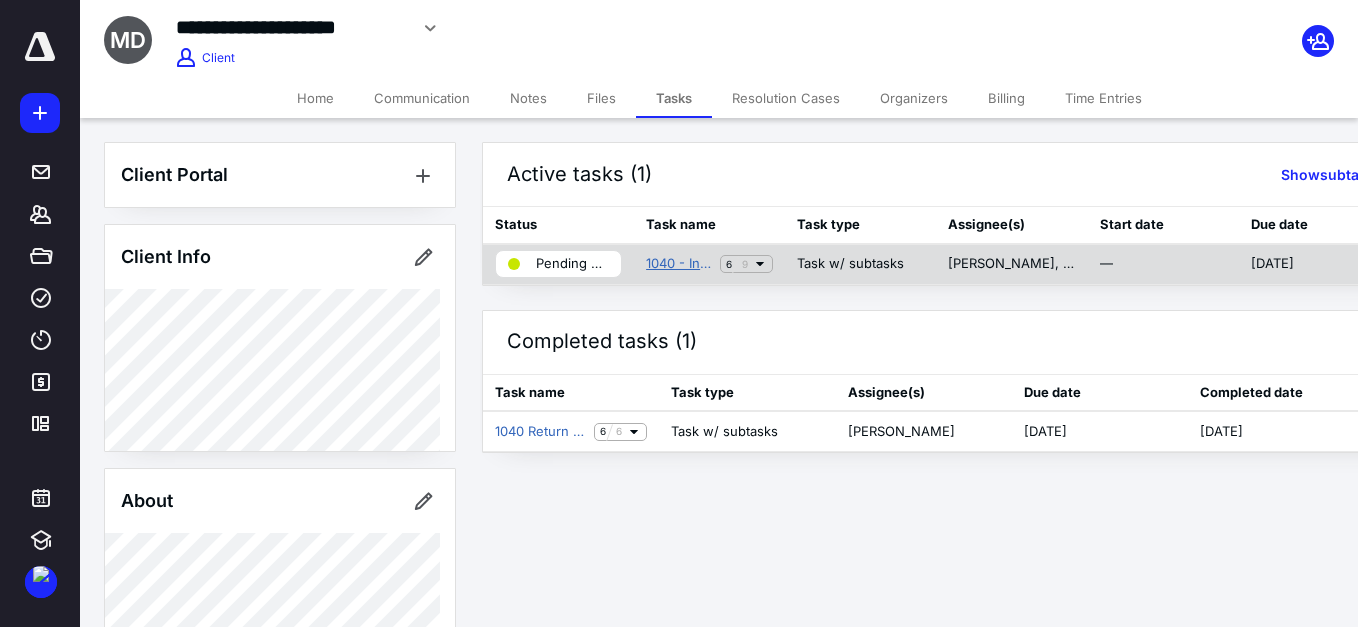 click on "1040 - Individual - Admin Assistance" at bounding box center (679, 264) 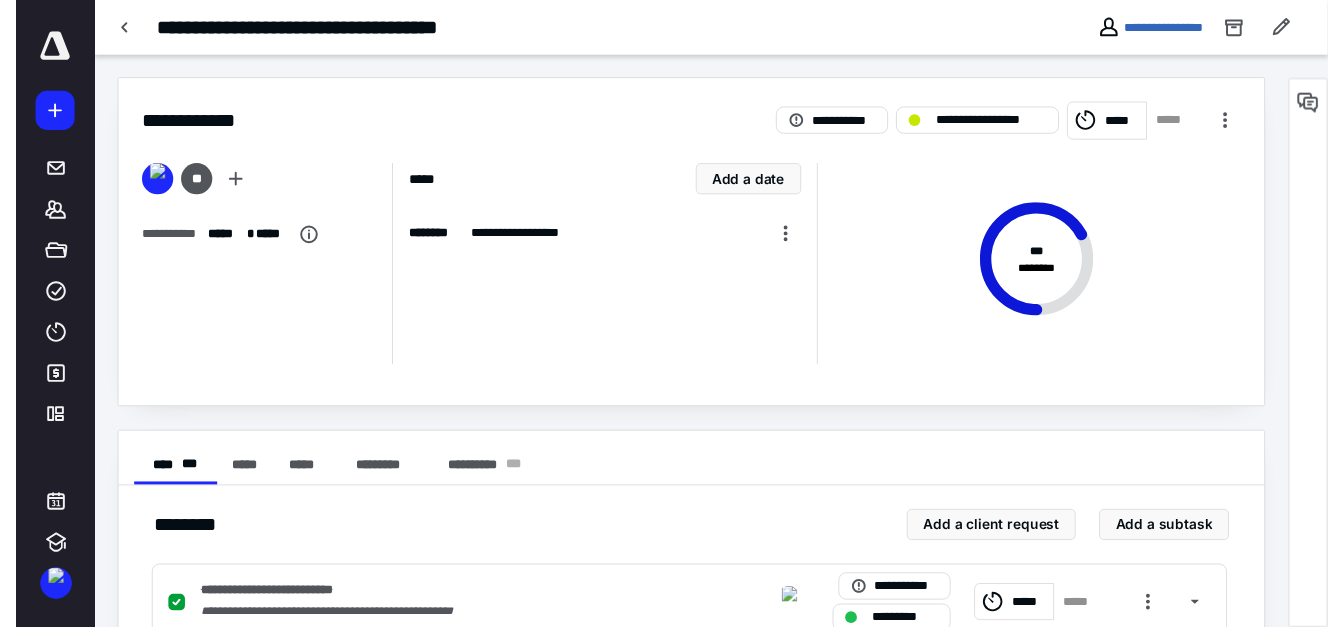 scroll, scrollTop: 0, scrollLeft: 0, axis: both 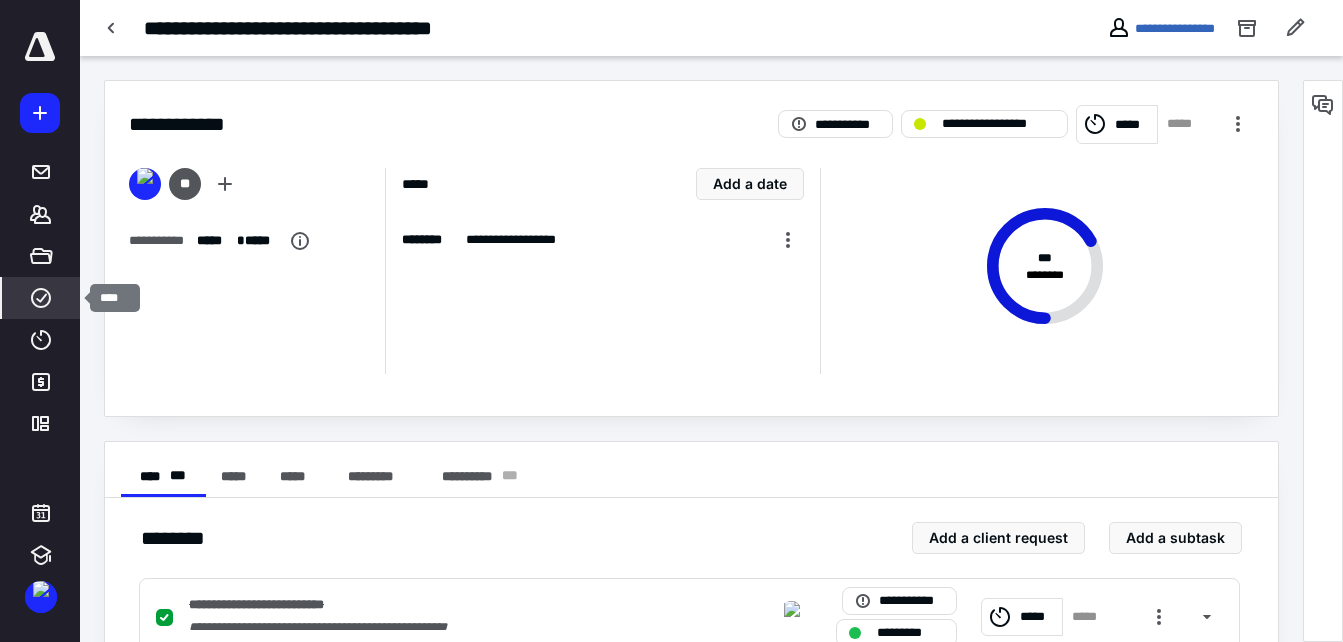 click 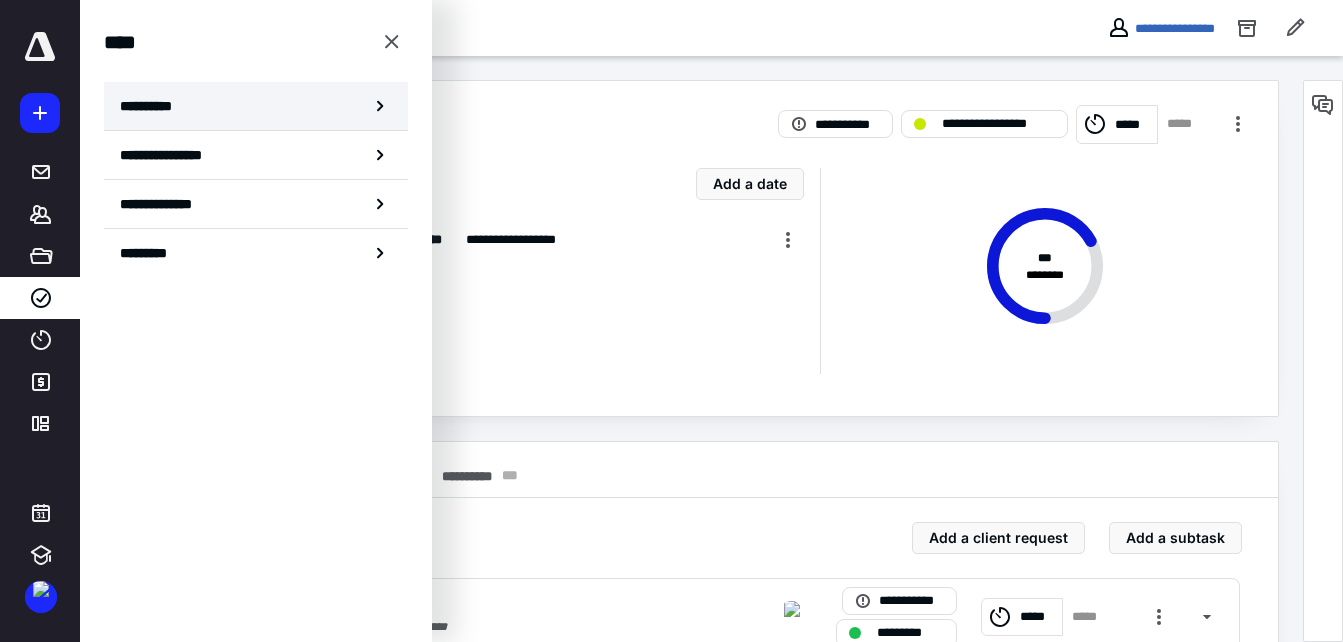 click on "**********" at bounding box center [256, 106] 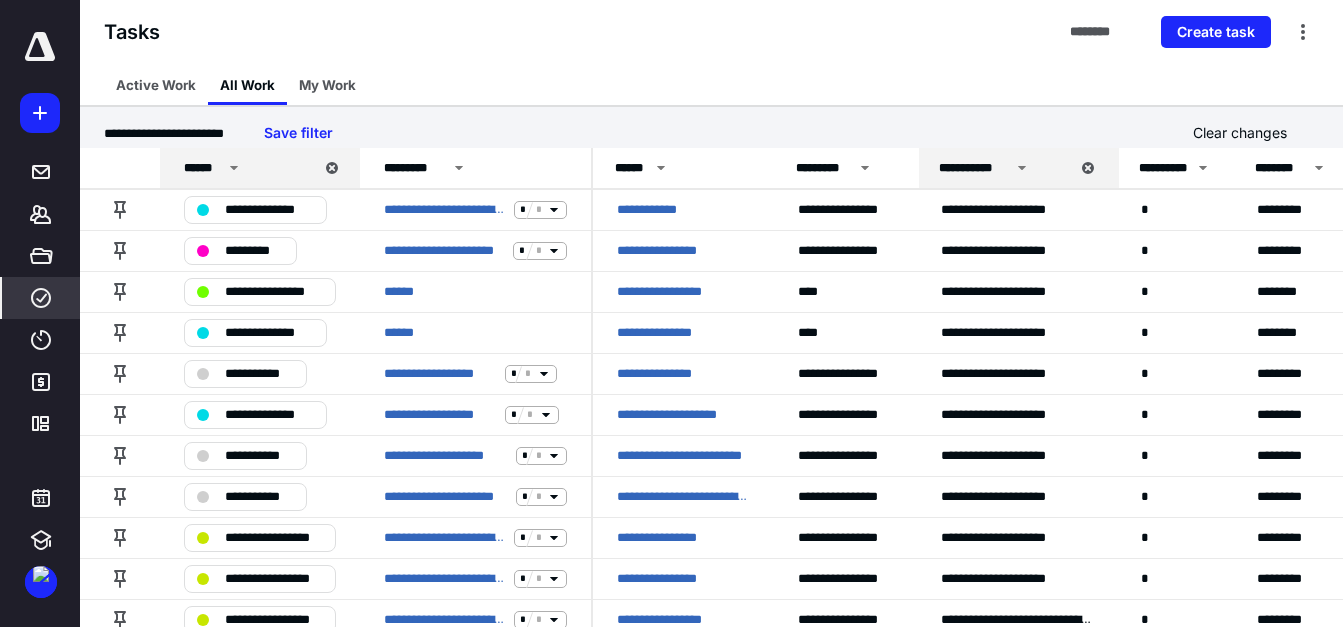 scroll, scrollTop: 0, scrollLeft: 0, axis: both 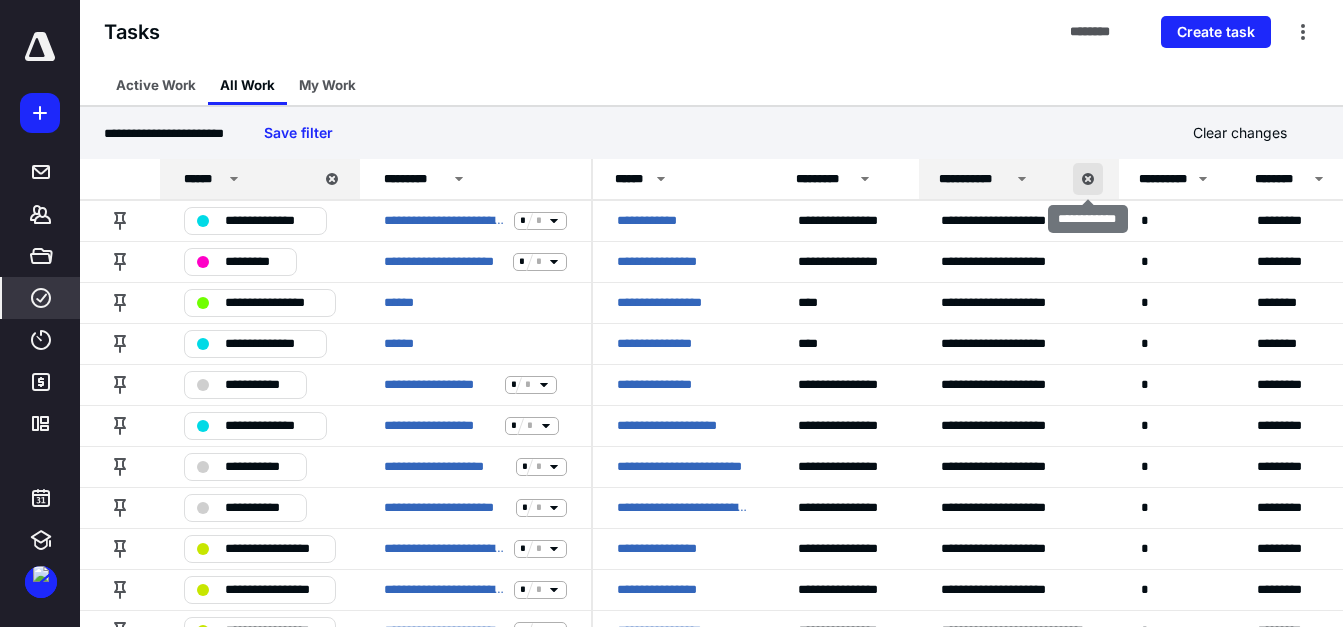 click at bounding box center [1088, 179] 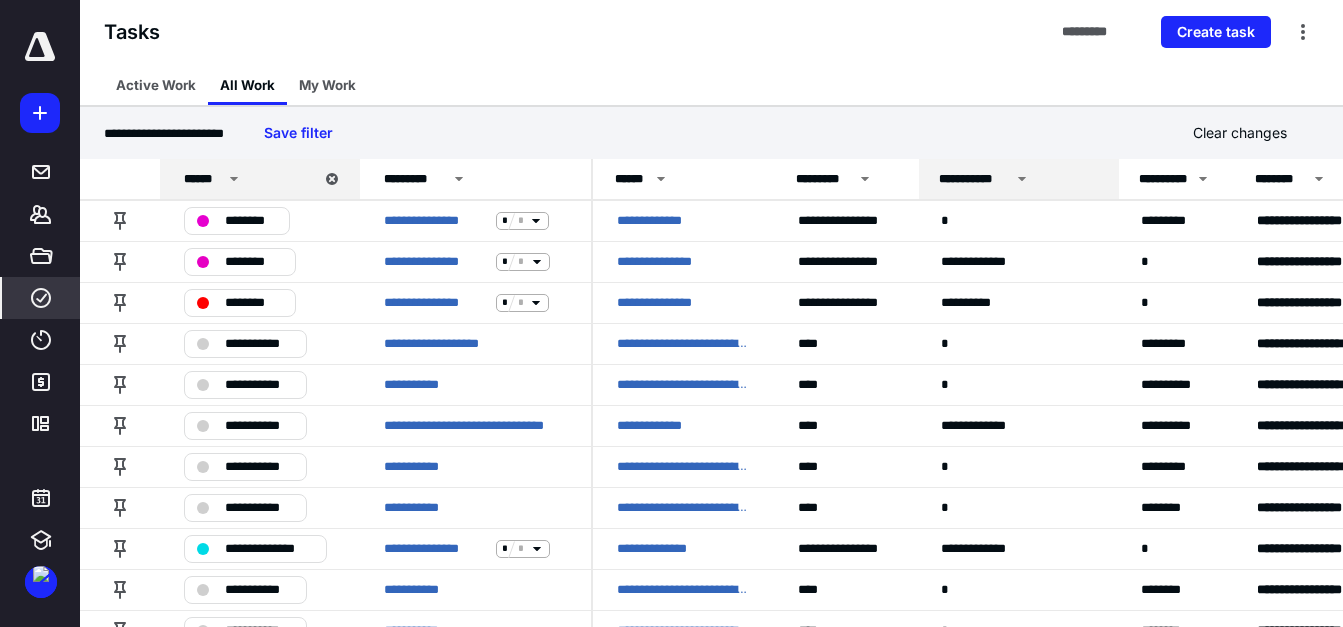 click on "**********" at bounding box center (974, 179) 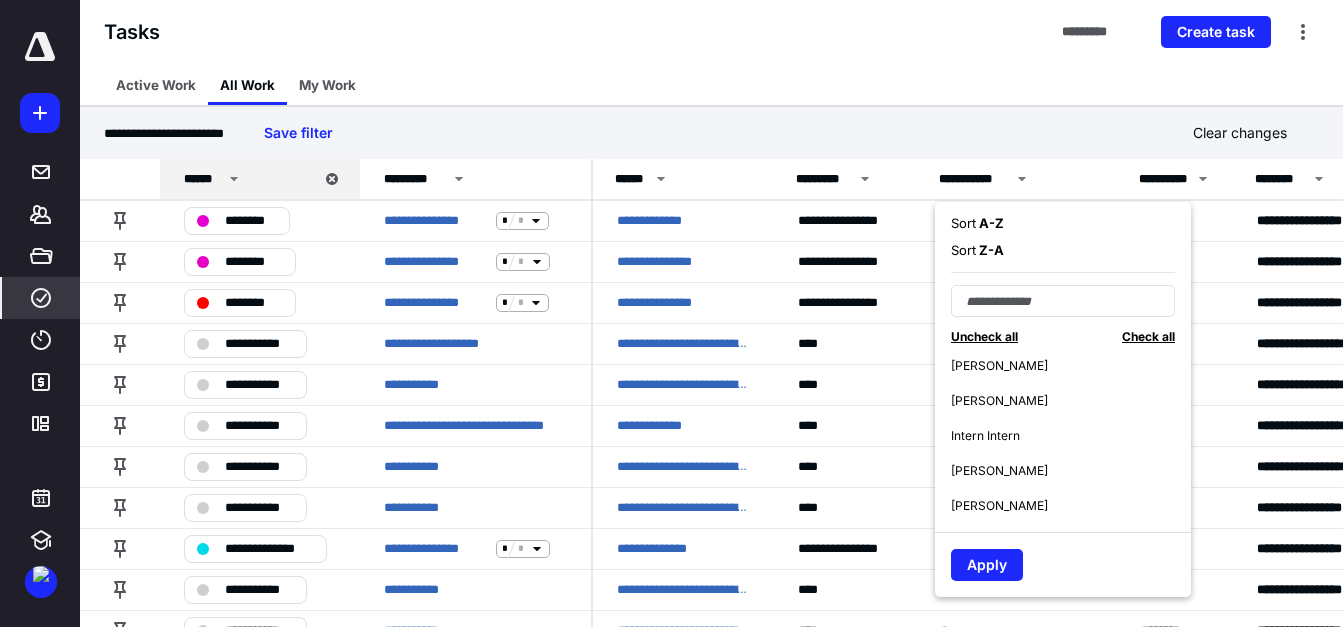 scroll, scrollTop: 144, scrollLeft: 0, axis: vertical 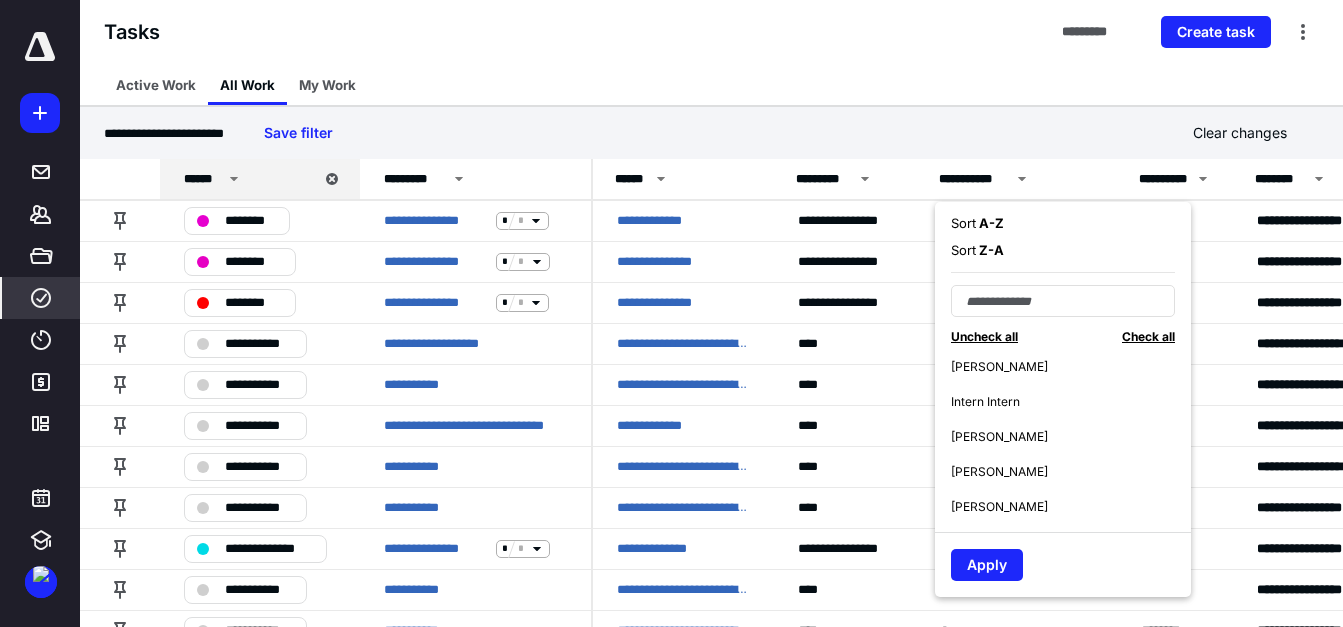 drag, startPoint x: 1013, startPoint y: 474, endPoint x: 1002, endPoint y: 500, distance: 28.231188 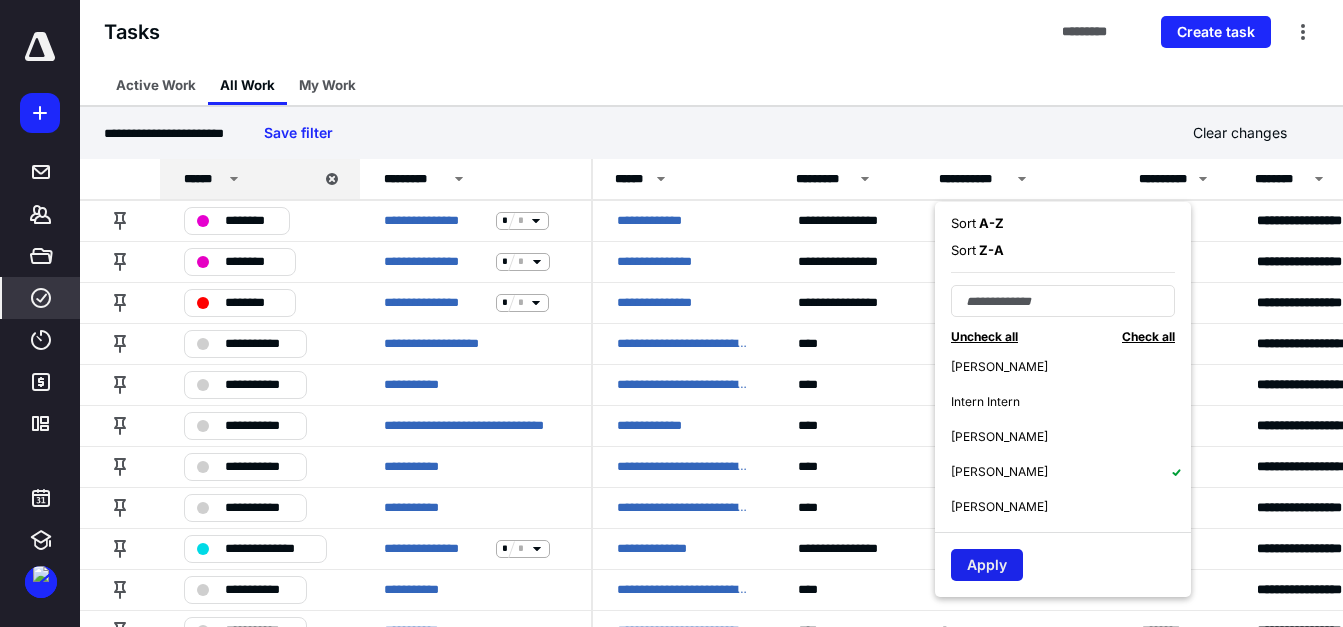 click on "Apply" at bounding box center [987, 565] 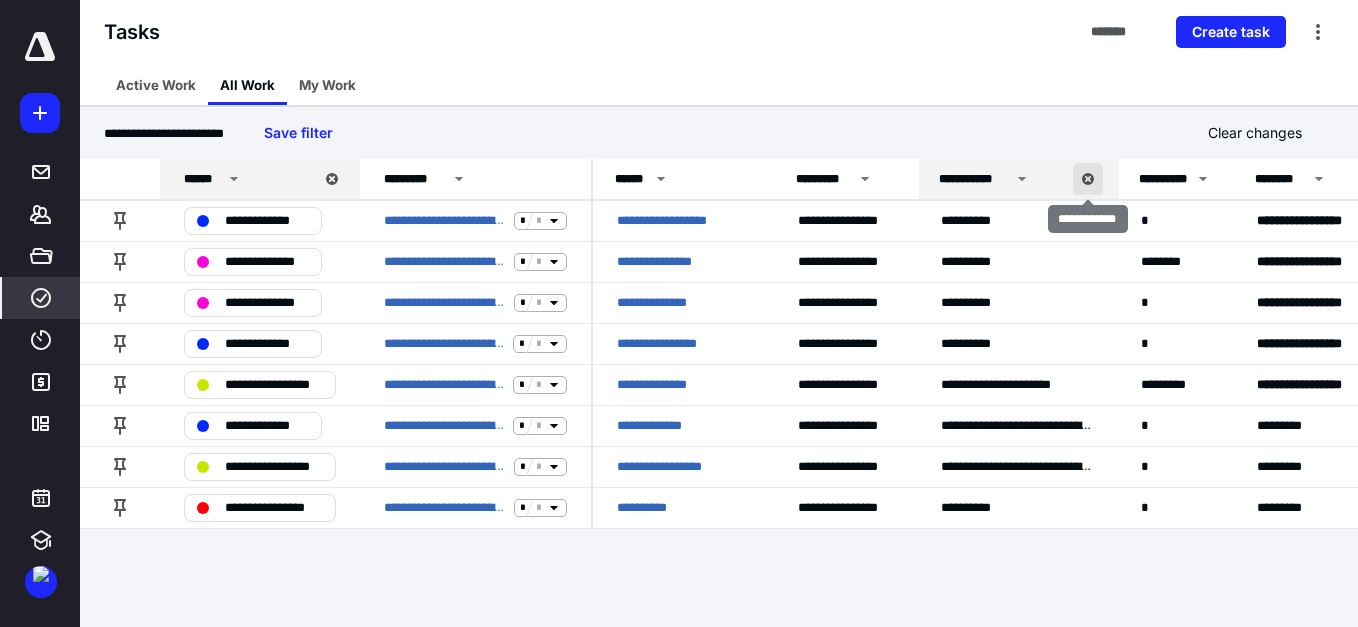 click at bounding box center [1088, 179] 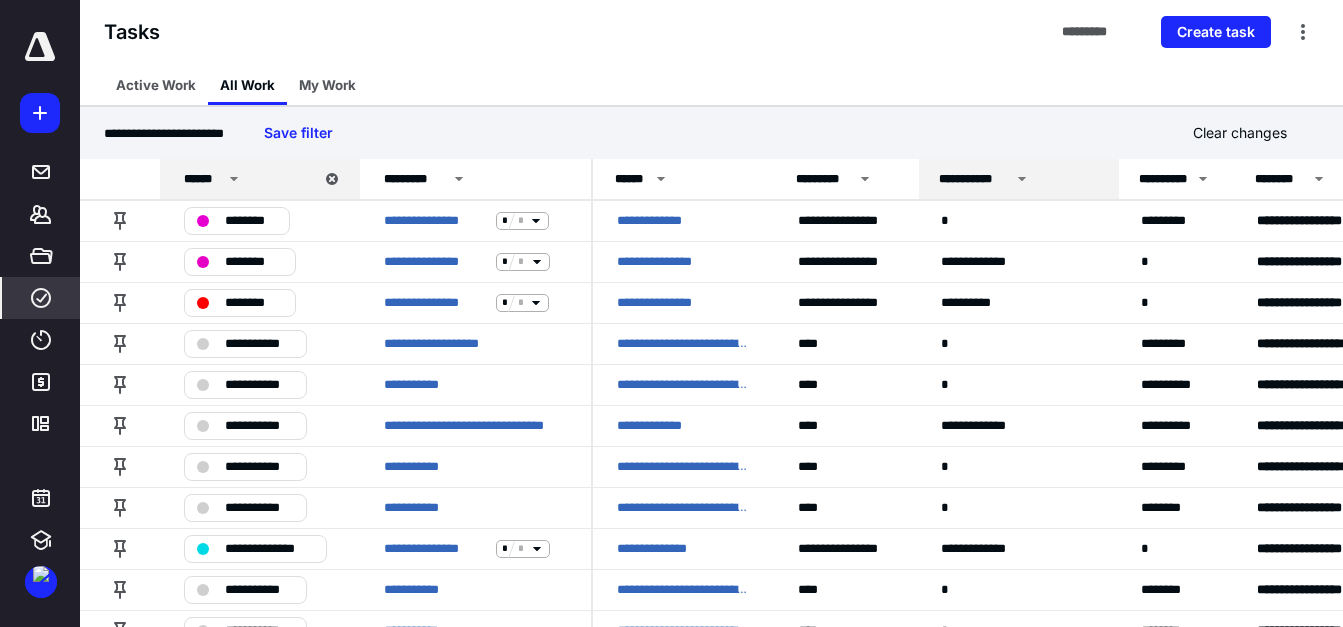 click on "**********" at bounding box center [974, 179] 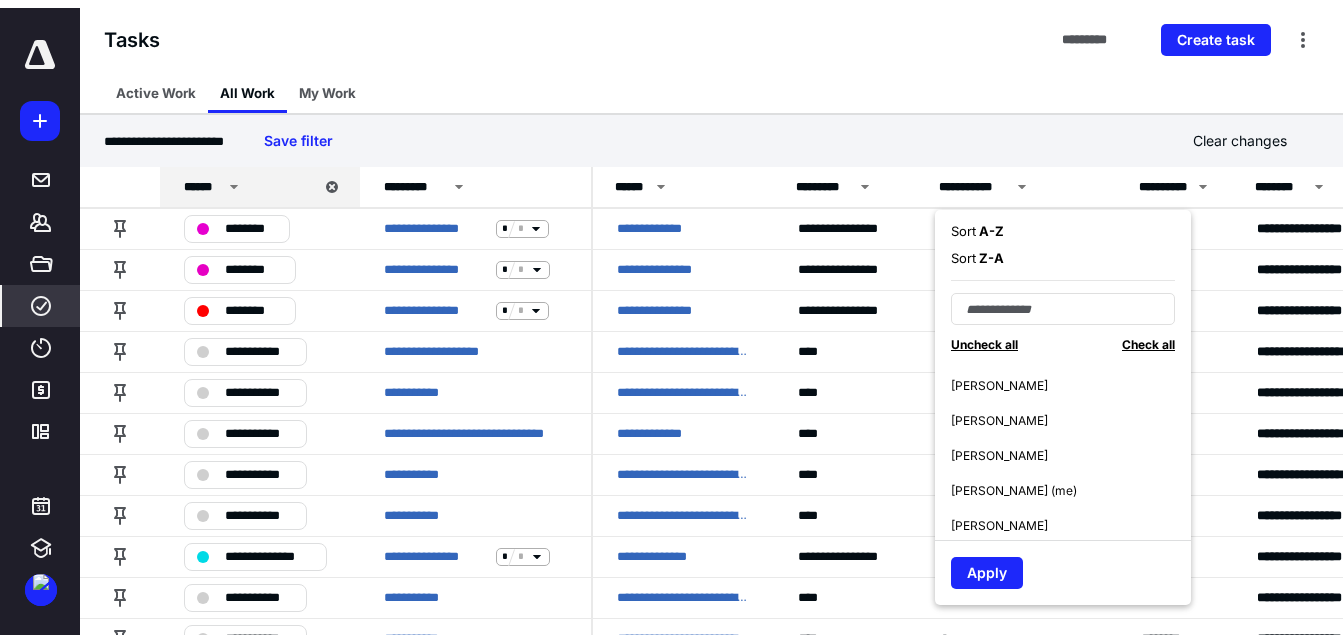 scroll, scrollTop: 427, scrollLeft: 0, axis: vertical 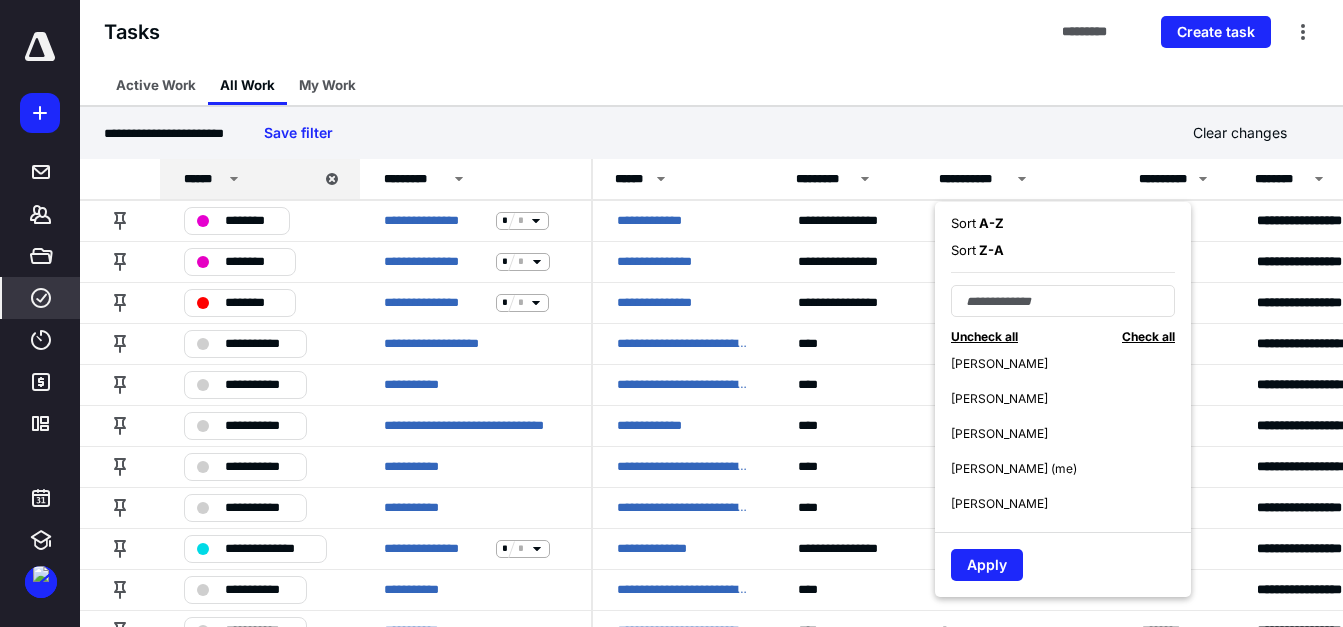 click on "[PERSON_NAME] (me)" at bounding box center (1014, 469) 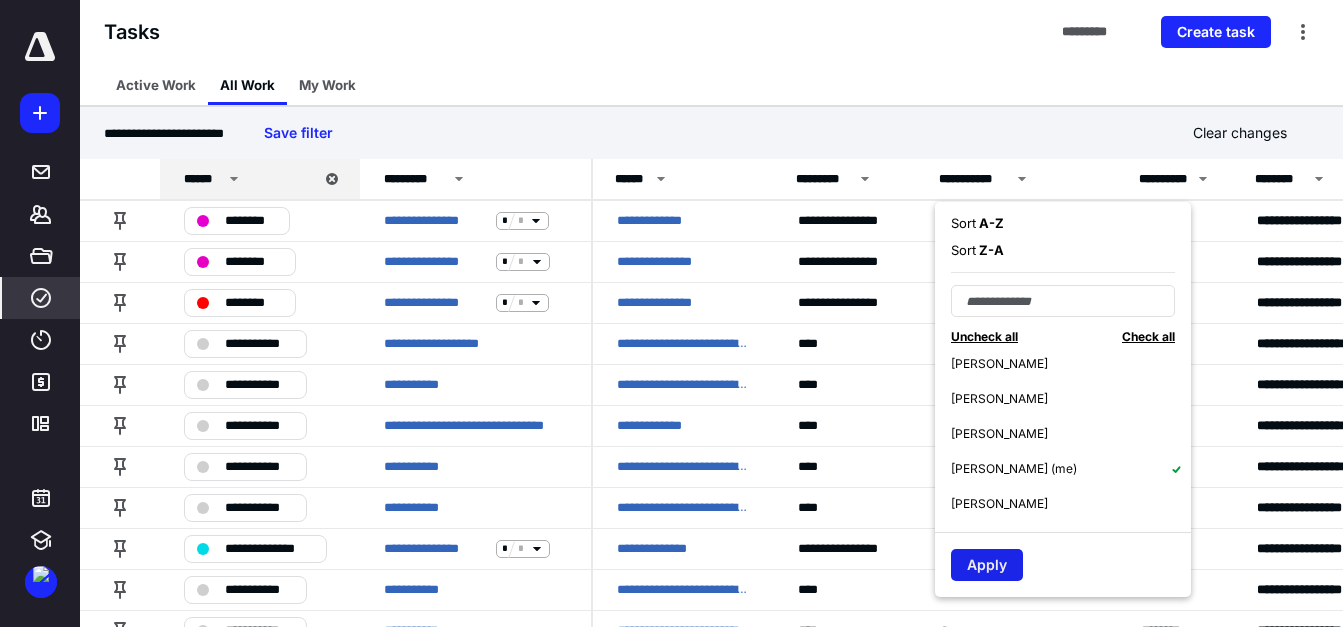 click on "Apply" at bounding box center [987, 565] 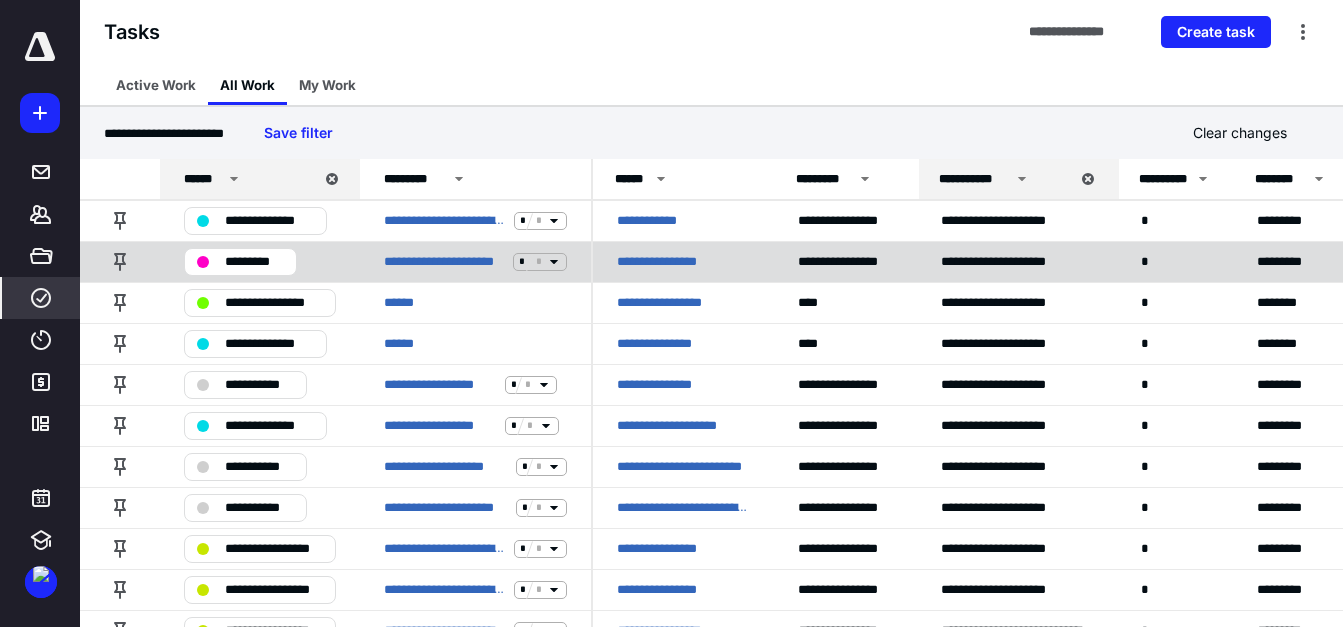 click on "**********" at bounding box center [675, 262] 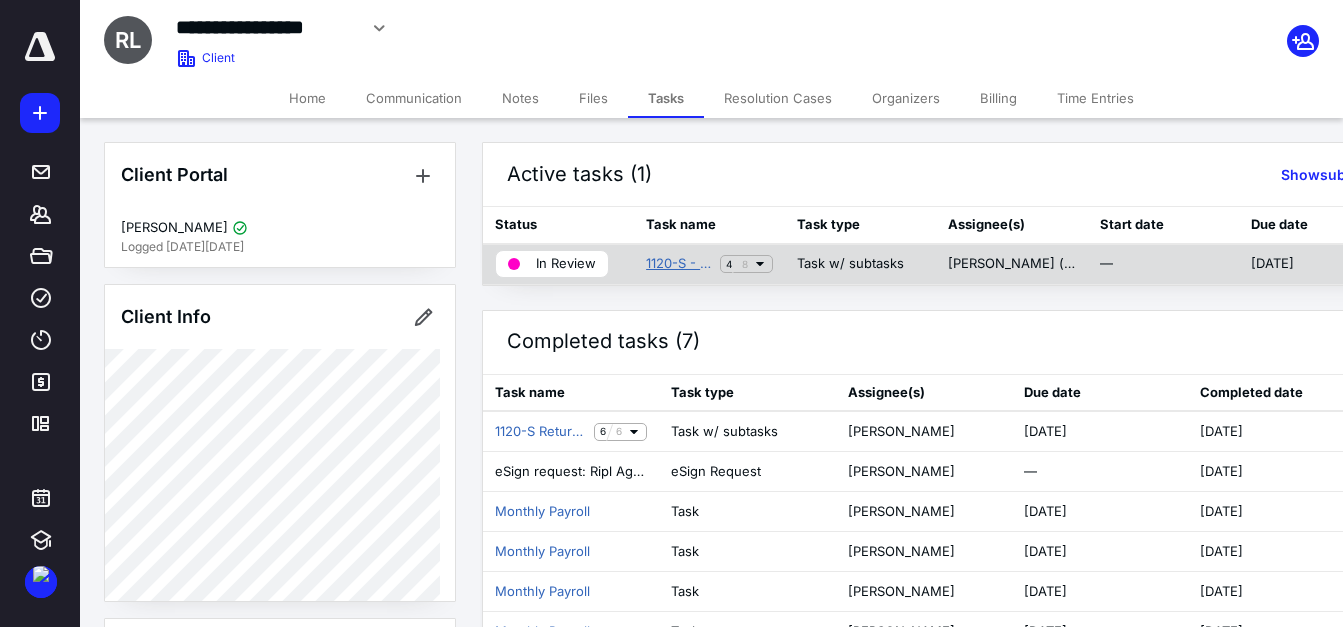 click on "1120-S - S Corporation" at bounding box center [679, 264] 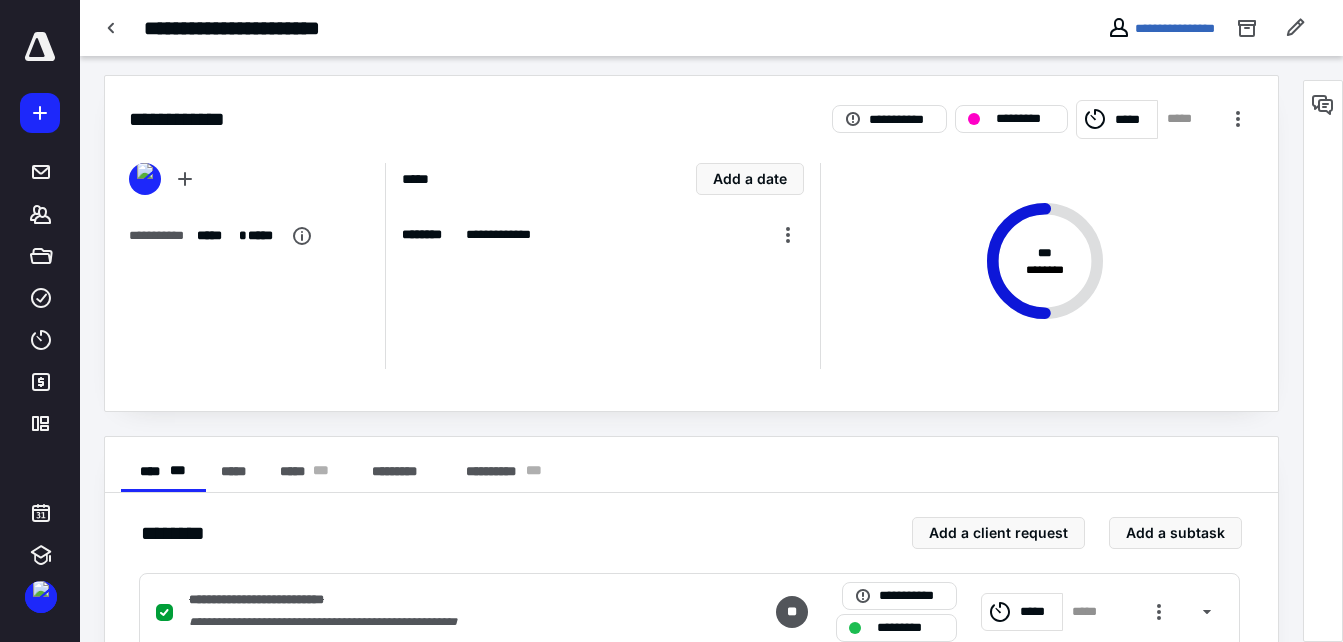 scroll, scrollTop: 0, scrollLeft: 0, axis: both 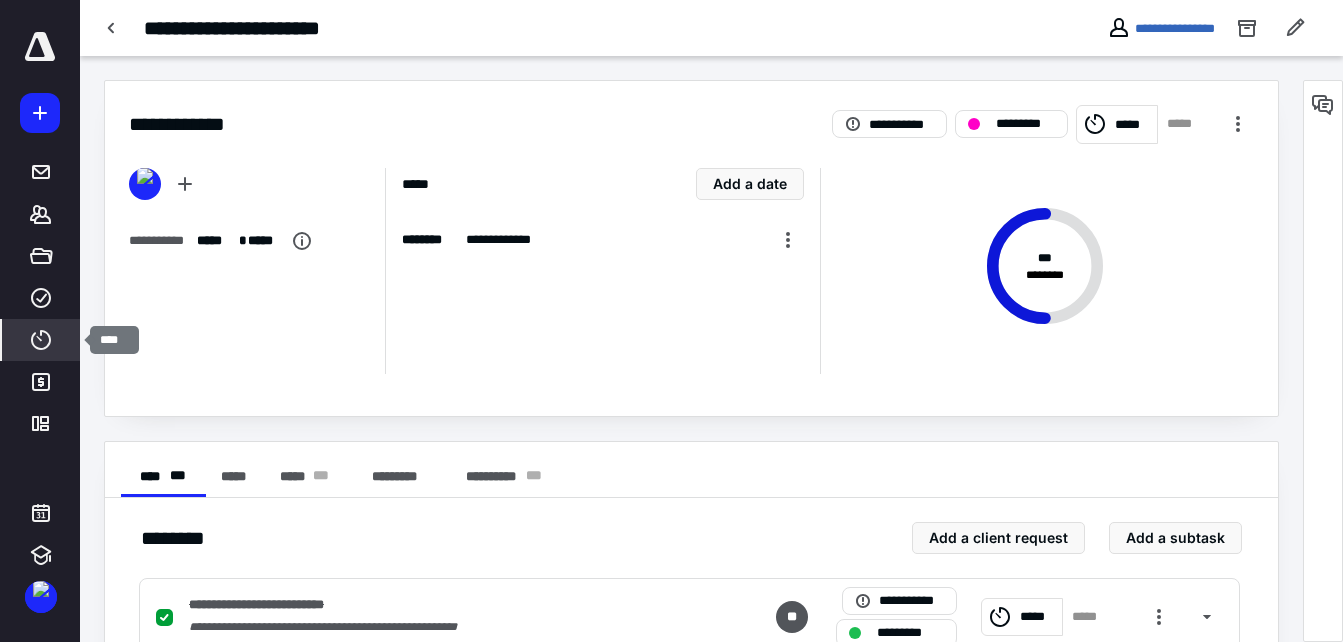 click 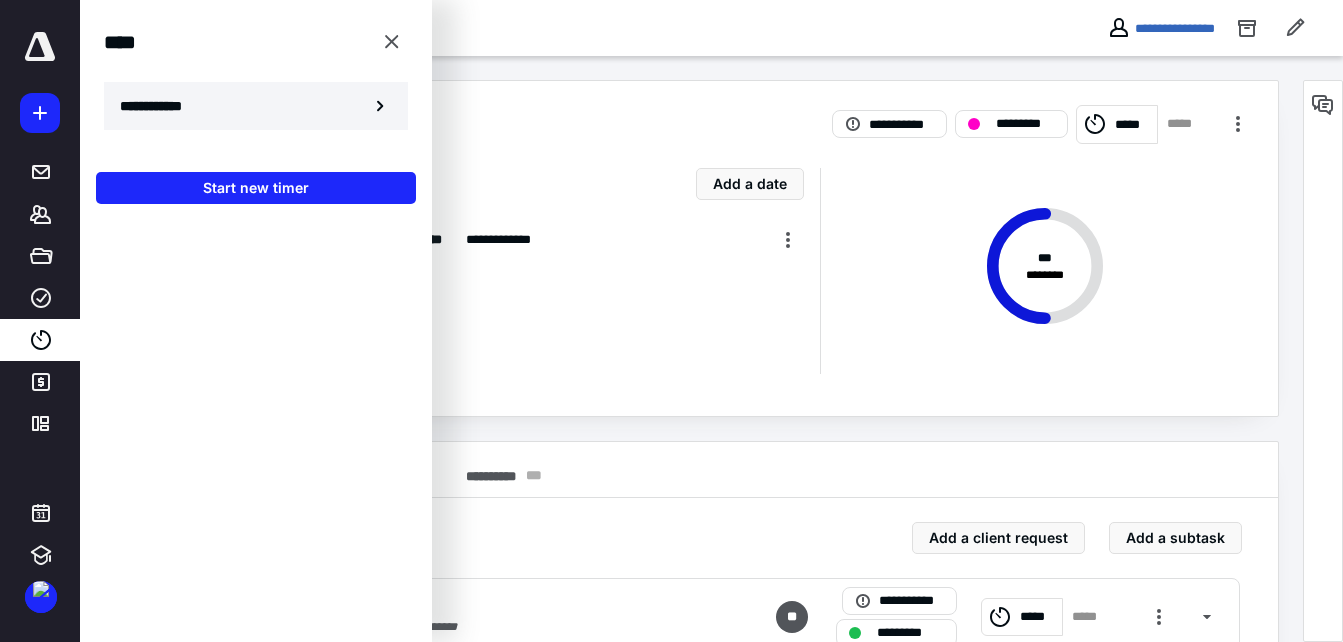 click on "**********" at bounding box center (256, 106) 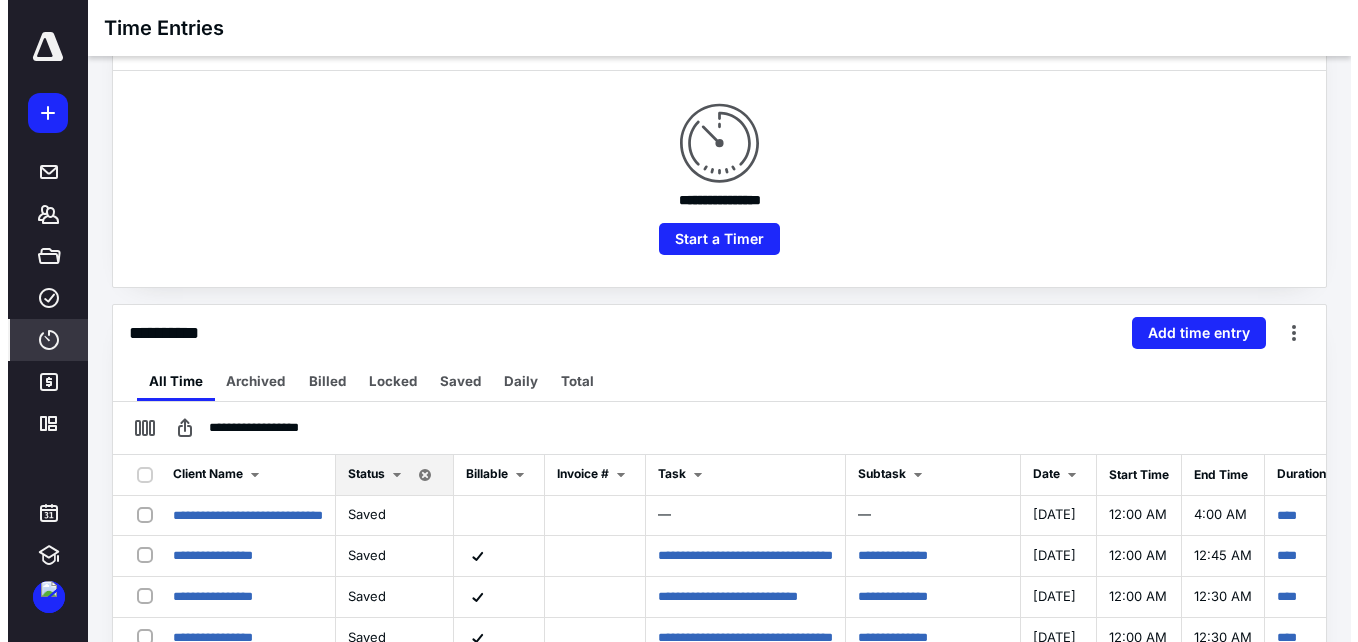 scroll, scrollTop: 200, scrollLeft: 0, axis: vertical 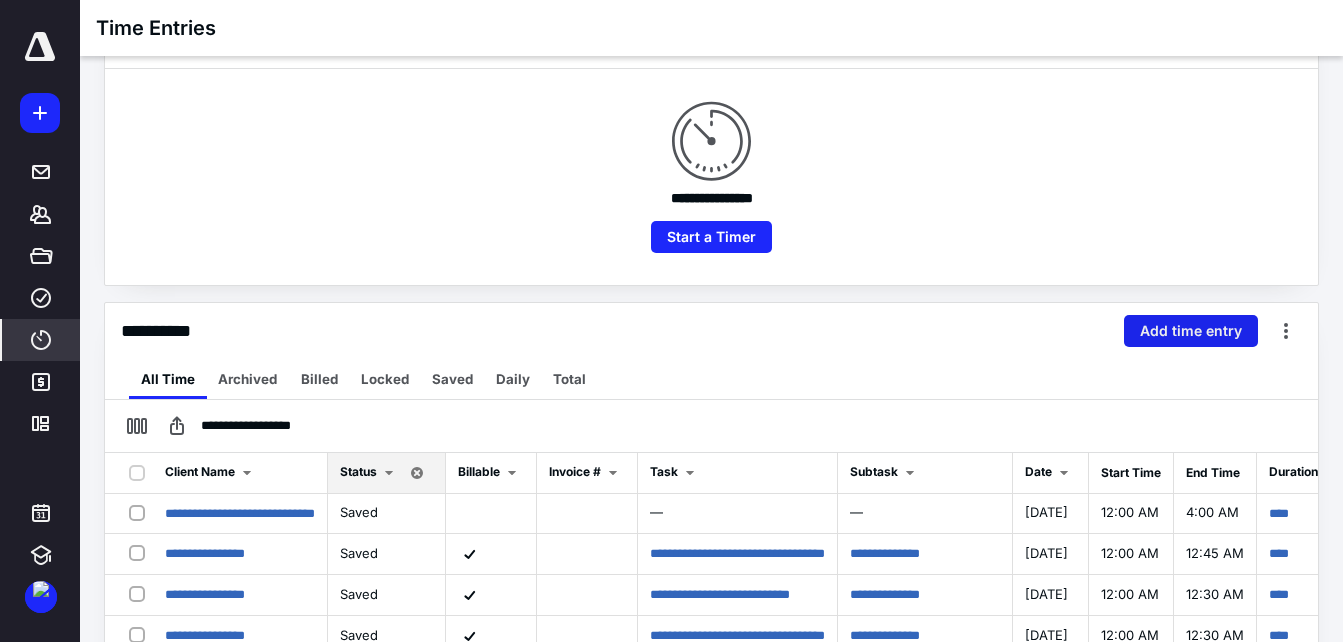 click on "Add time entry" at bounding box center [1191, 331] 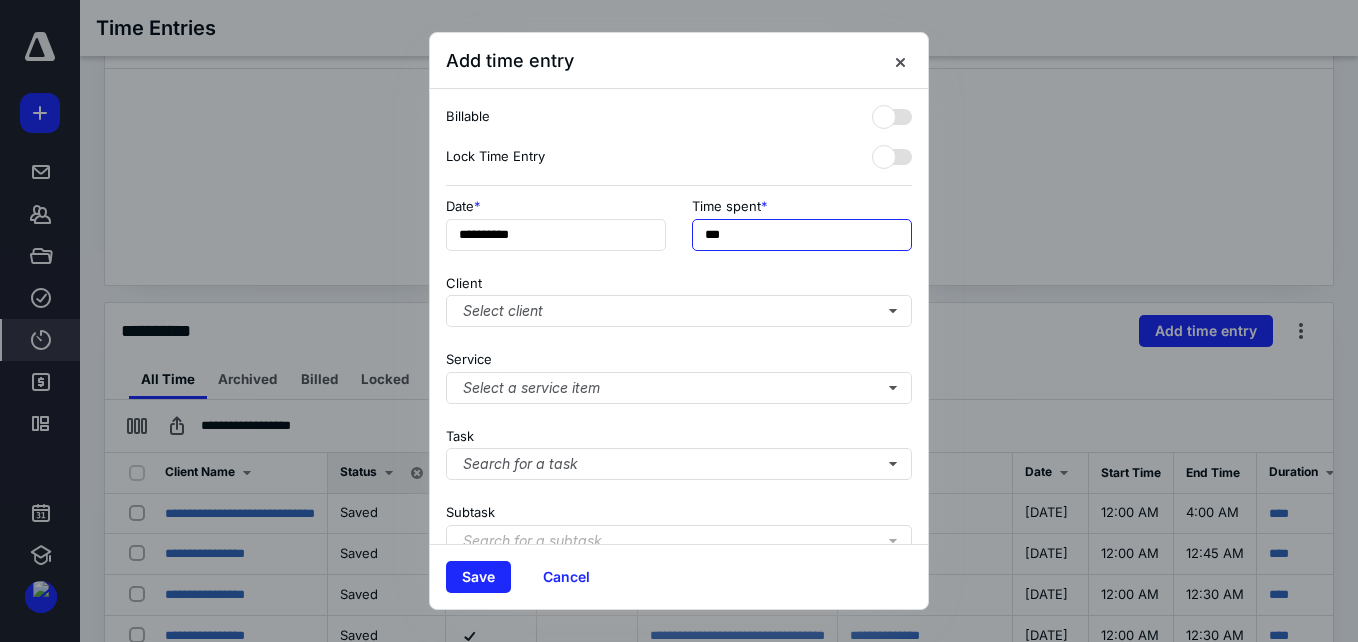 drag, startPoint x: 781, startPoint y: 220, endPoint x: 813, endPoint y: 223, distance: 32.140316 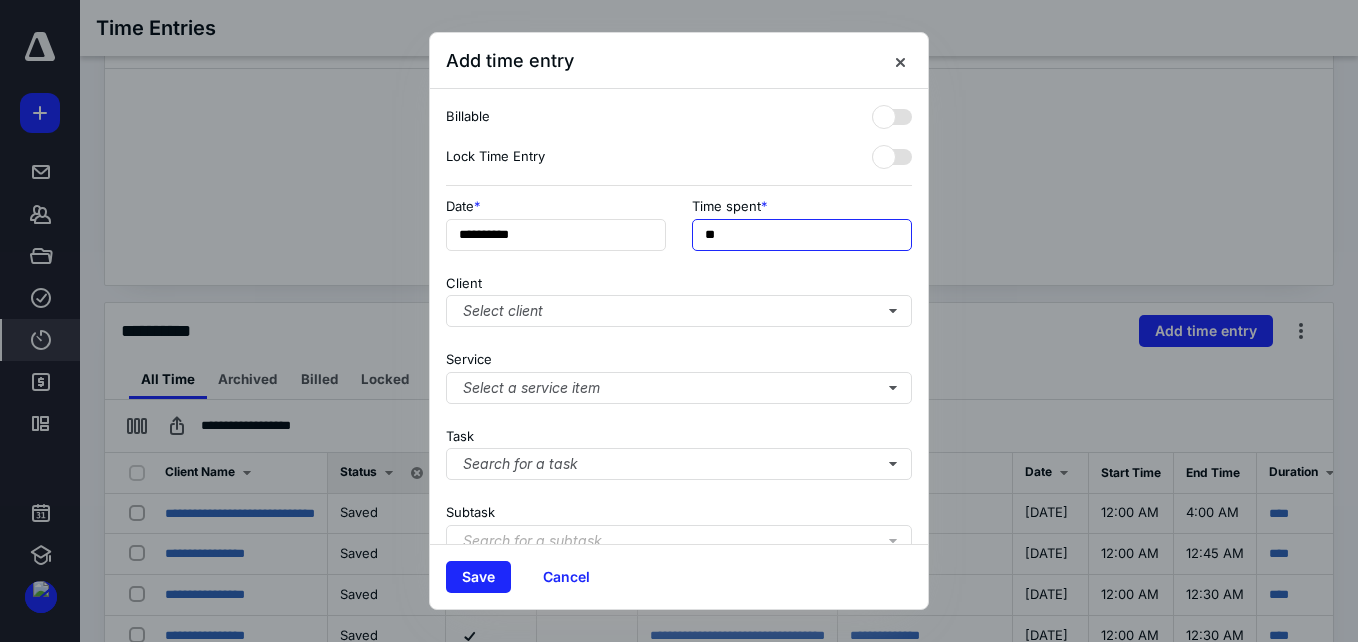 type on "*" 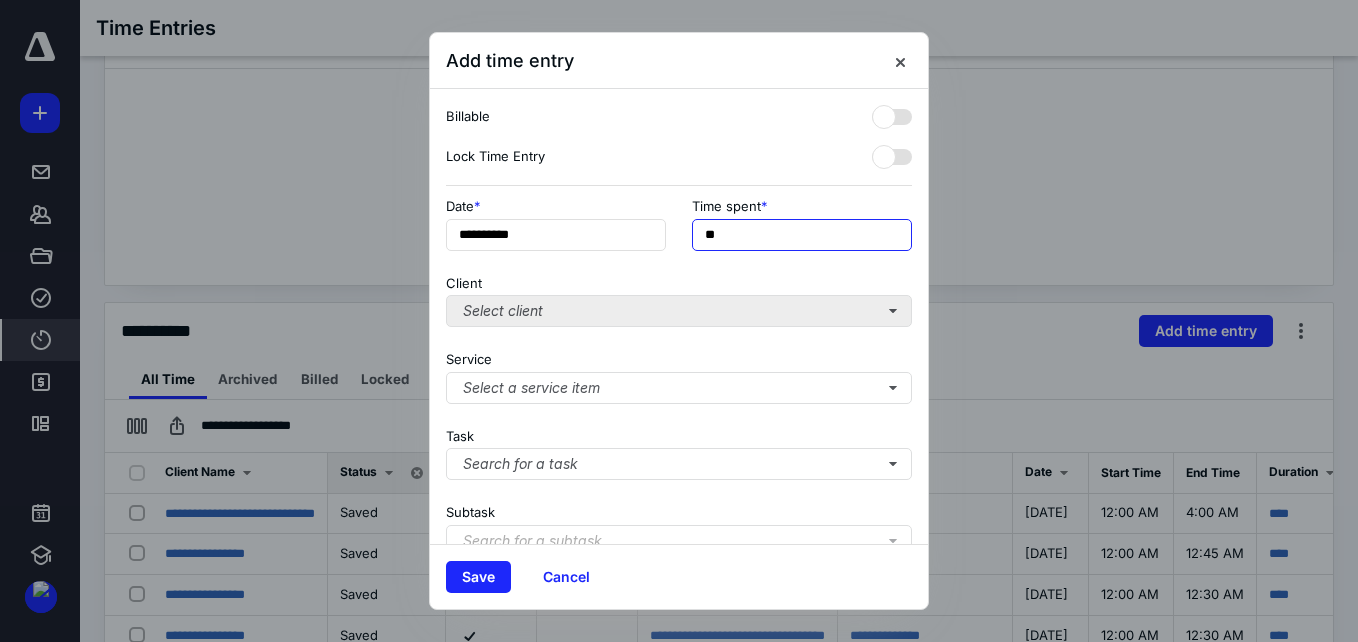 type on "**" 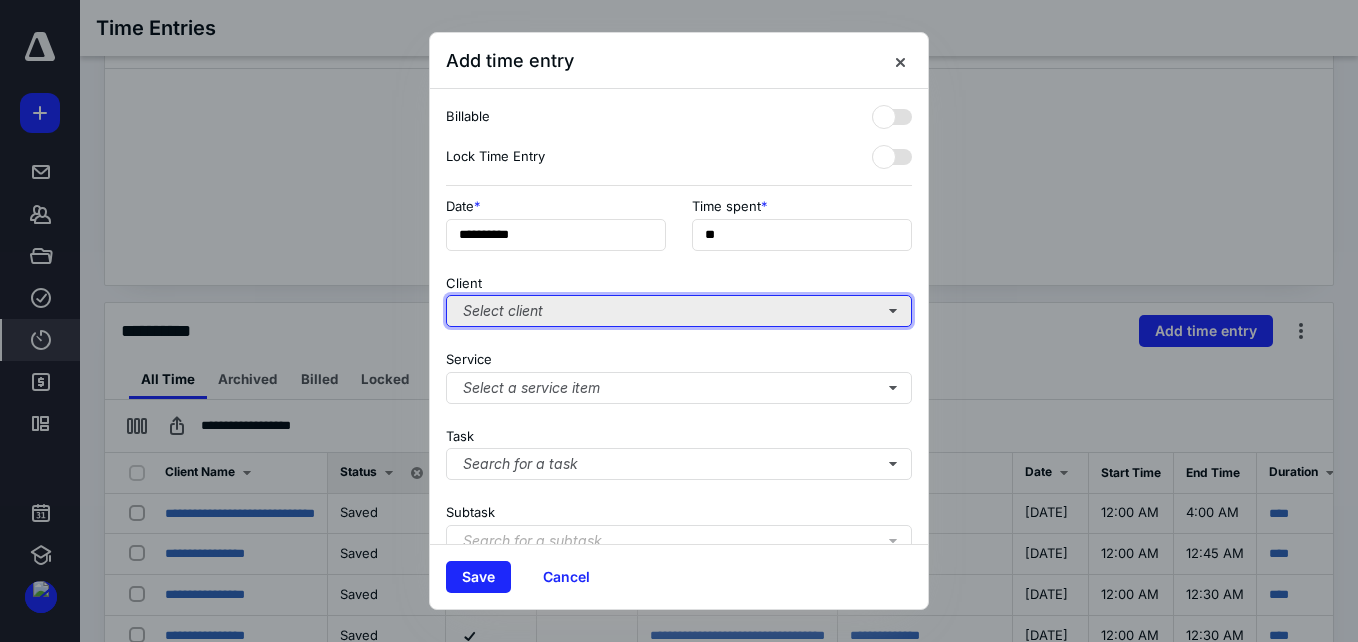 click on "Select client" at bounding box center [679, 311] 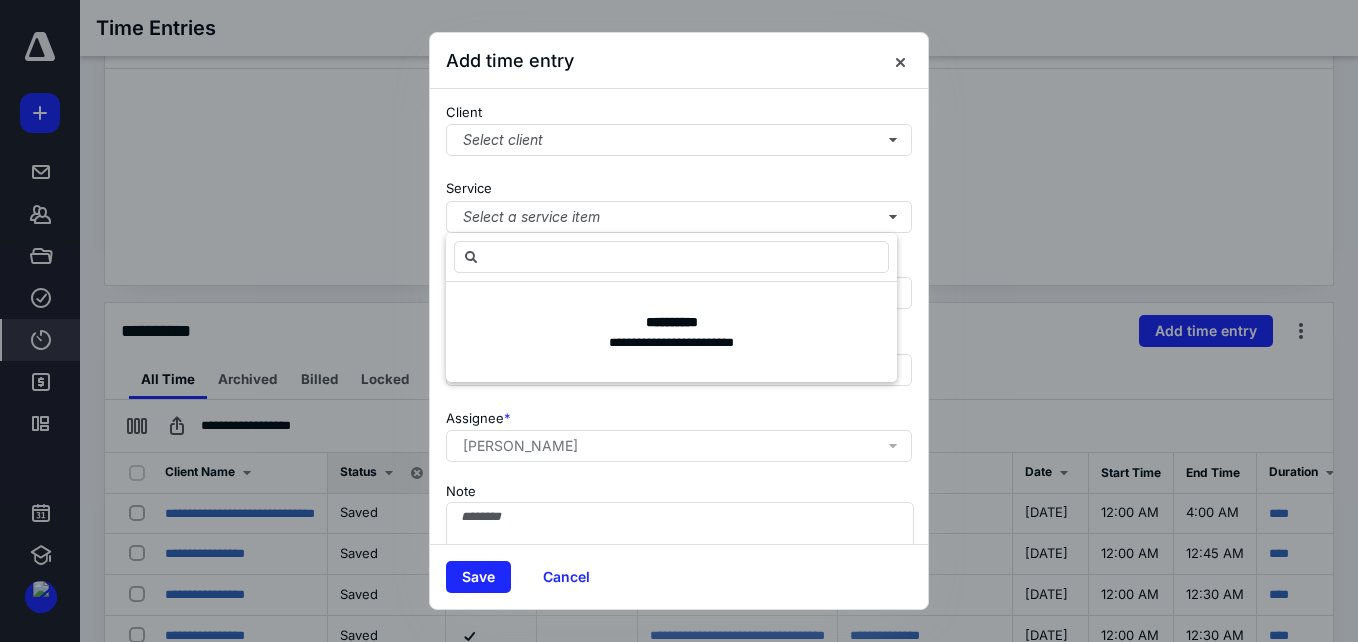 scroll, scrollTop: 60, scrollLeft: 0, axis: vertical 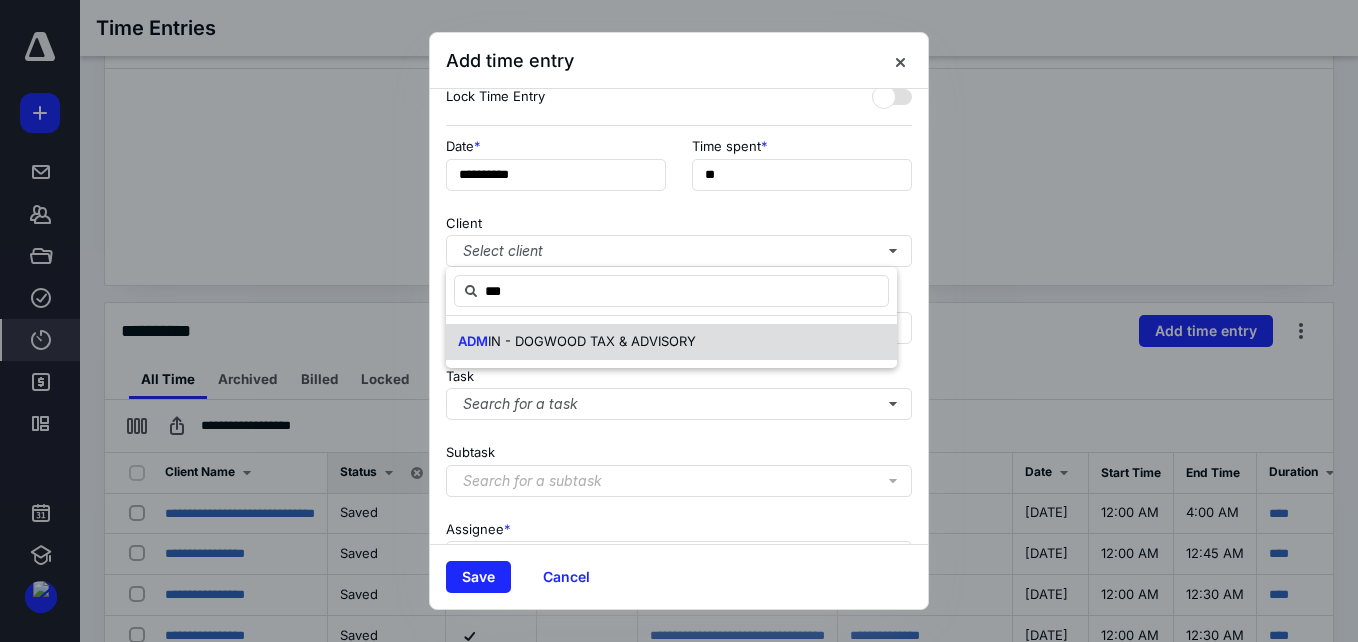 click on "ADM IN - DOGWOOD TAX & ADVISORY" at bounding box center [577, 342] 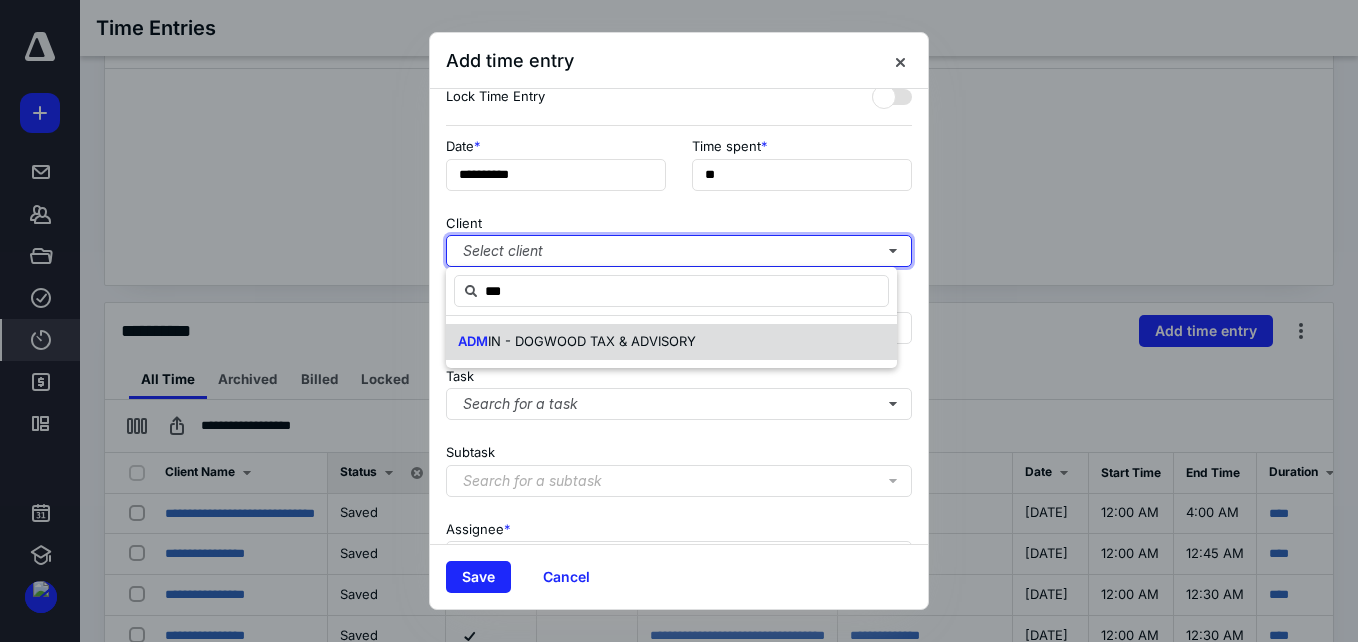 checkbox on "true" 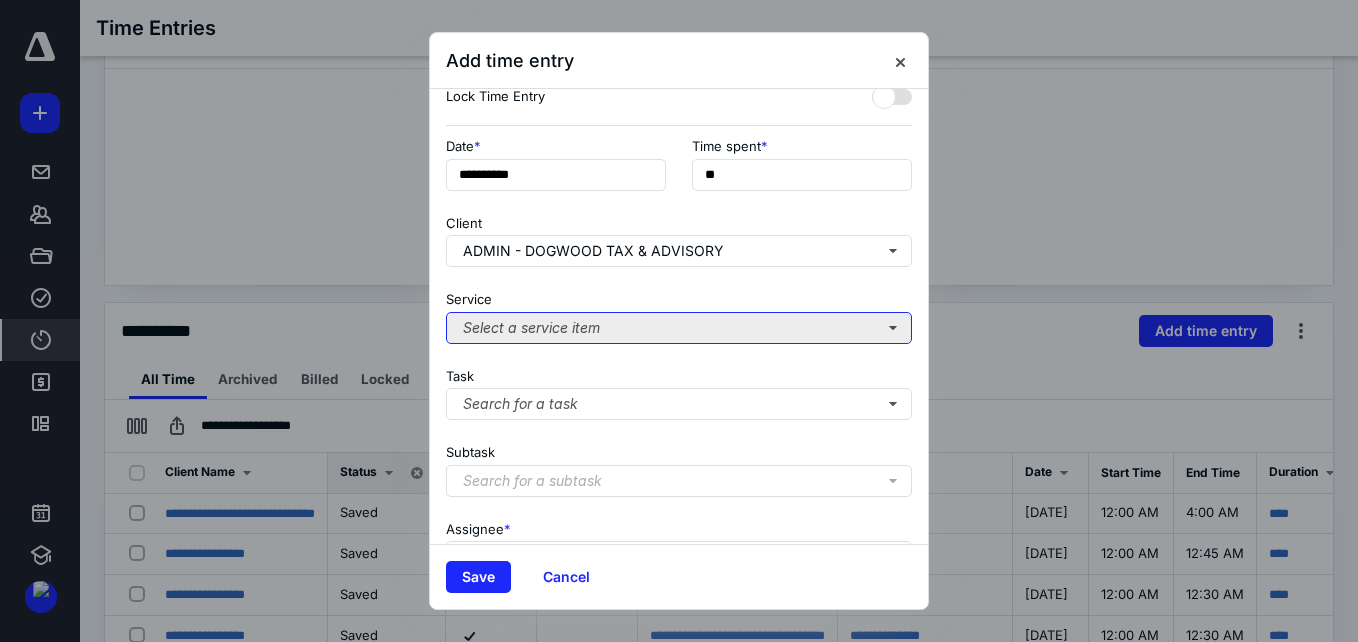 click on "Select a service item" at bounding box center (679, 328) 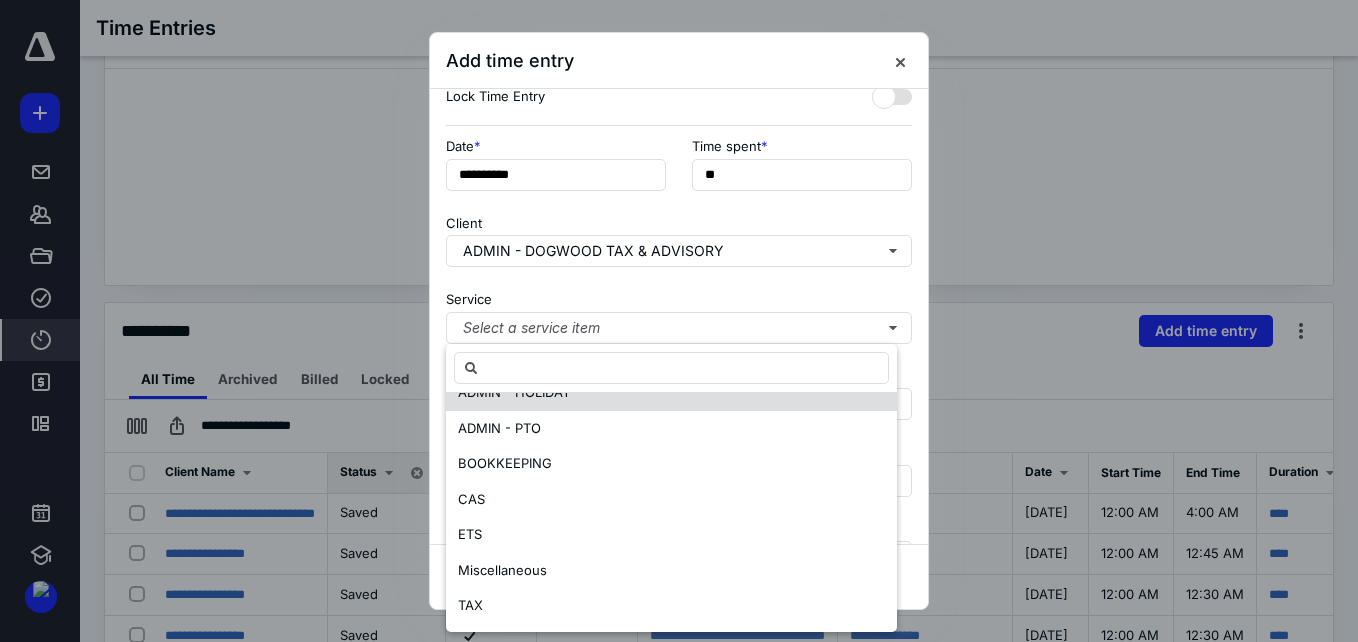 scroll, scrollTop: 0, scrollLeft: 0, axis: both 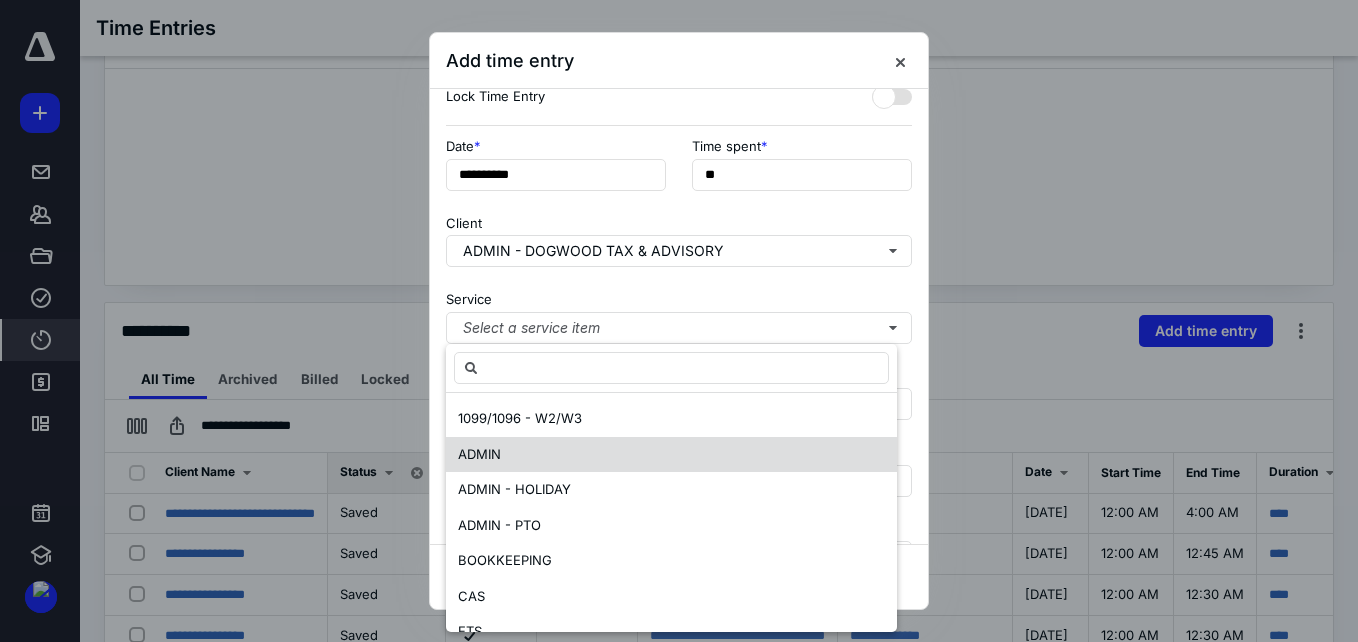 click on "ADMIN" at bounding box center [671, 455] 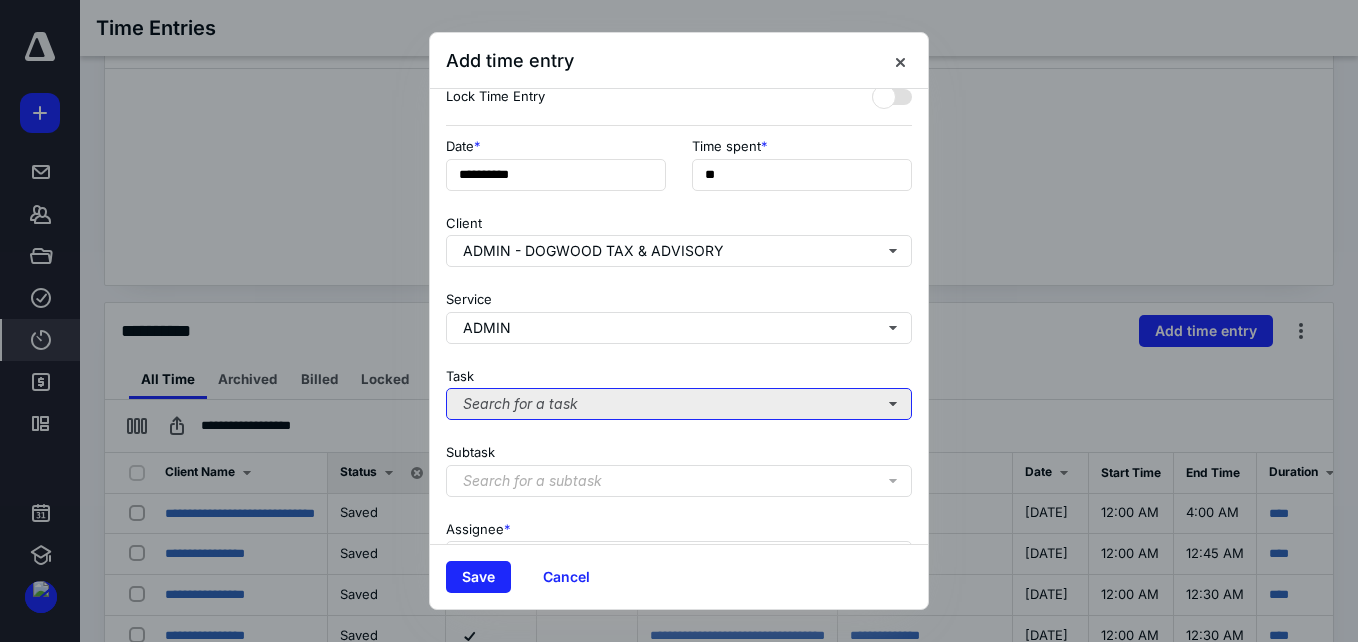 click on "Search for a task" at bounding box center [679, 404] 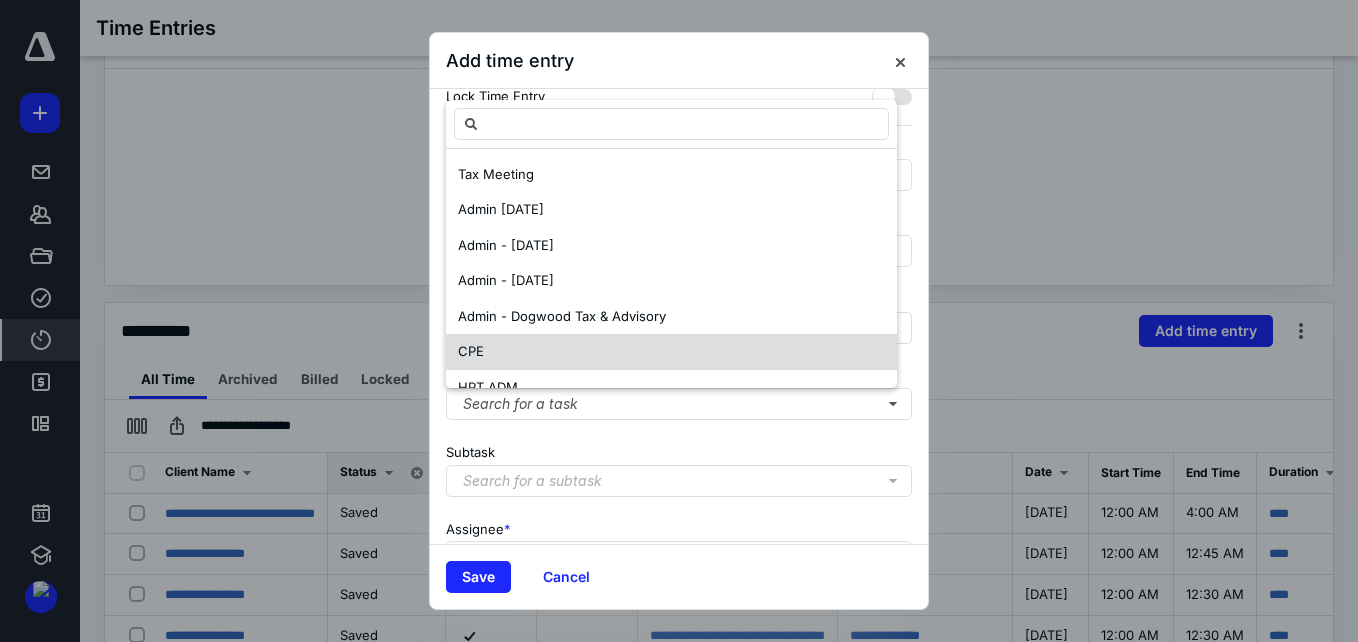 click on "CPE" at bounding box center (671, 352) 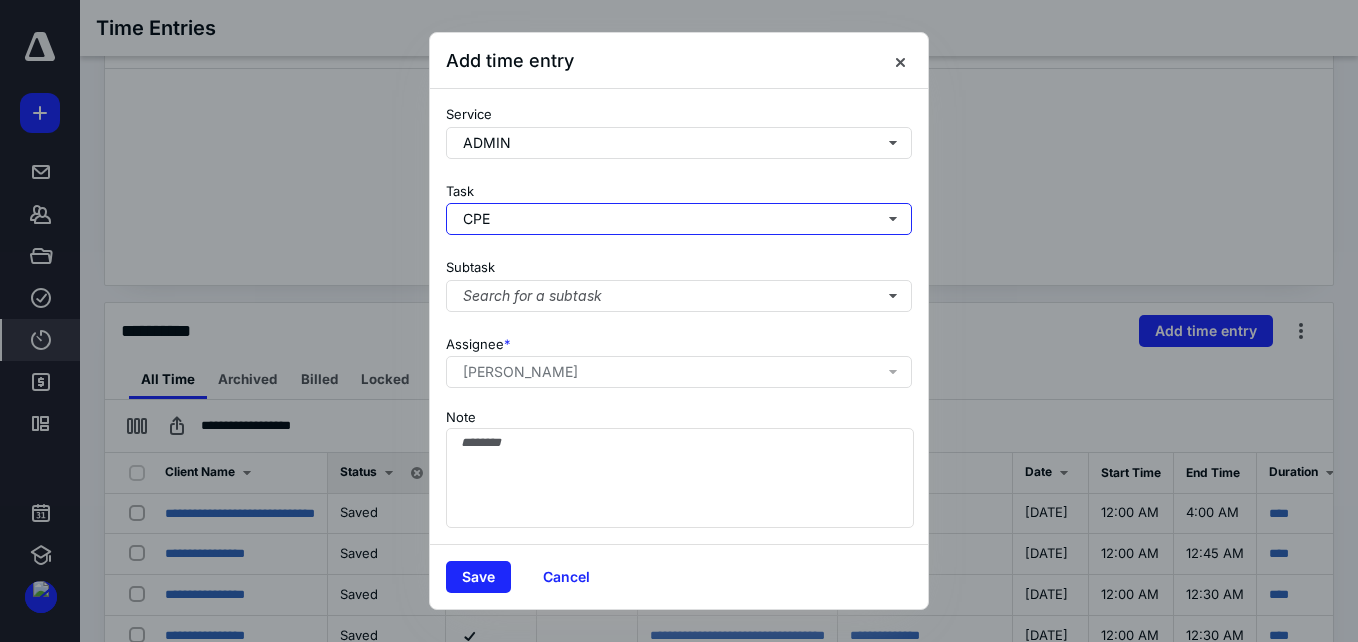 scroll, scrollTop: 260, scrollLeft: 0, axis: vertical 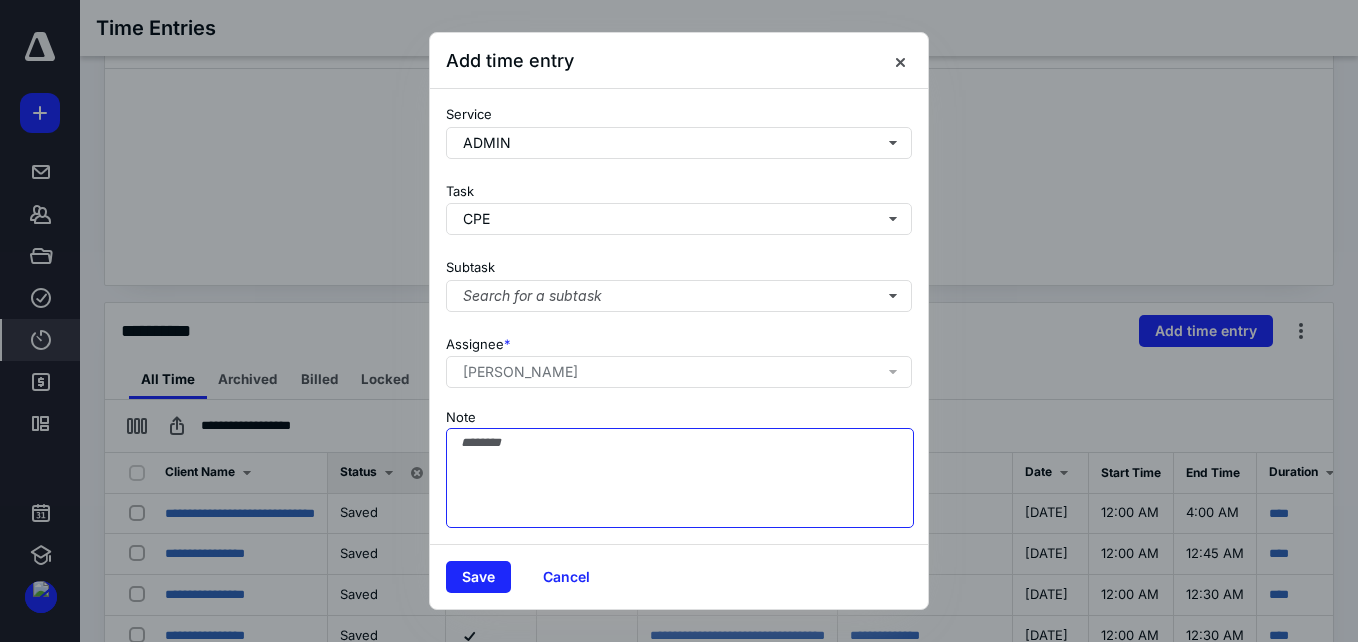 click on "Note" at bounding box center (680, 478) 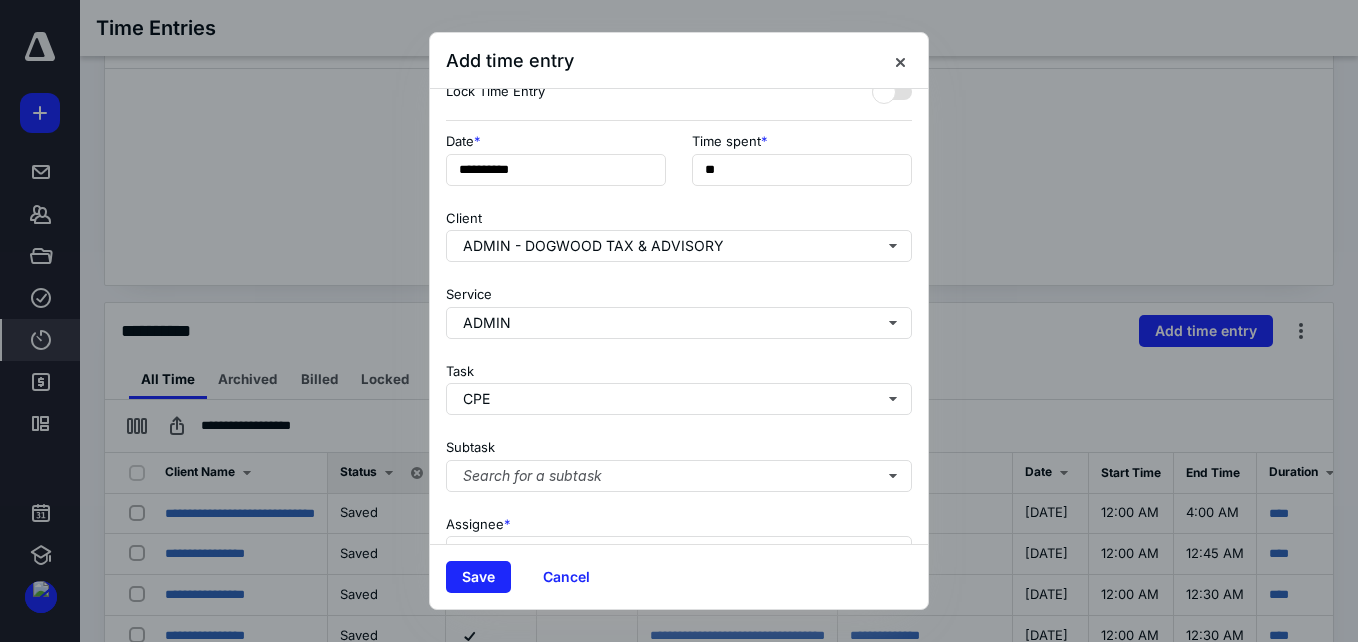 scroll, scrollTop: 0, scrollLeft: 0, axis: both 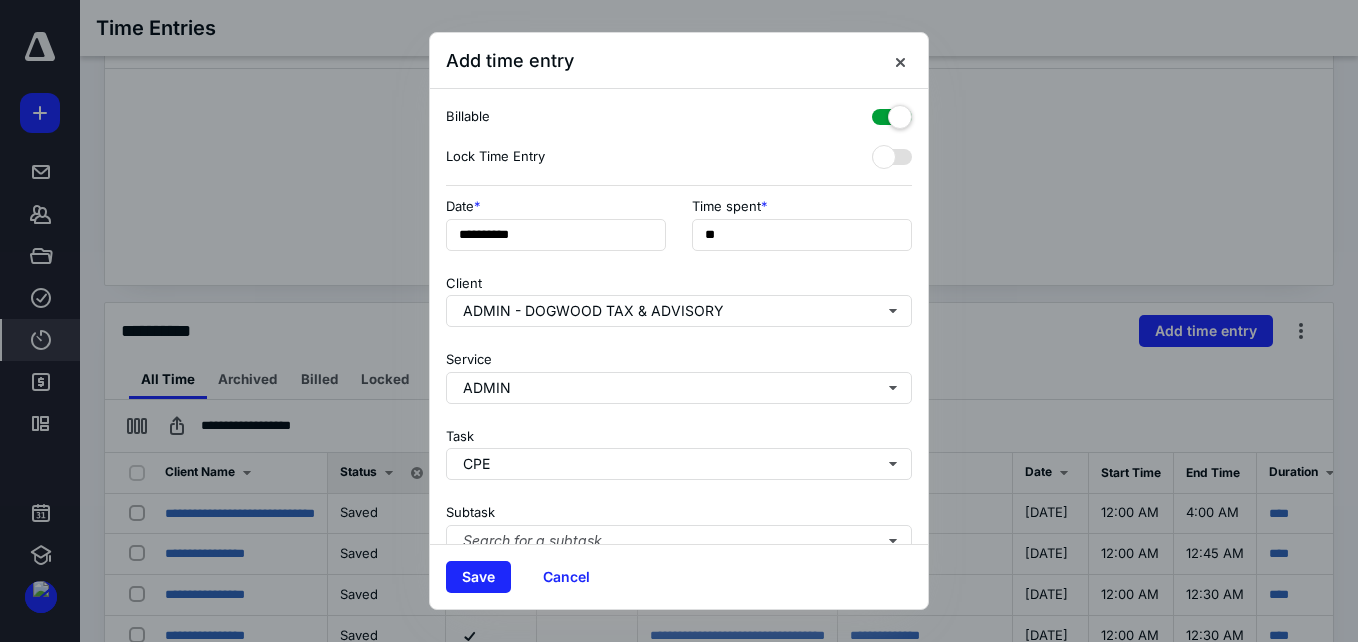 type on "**********" 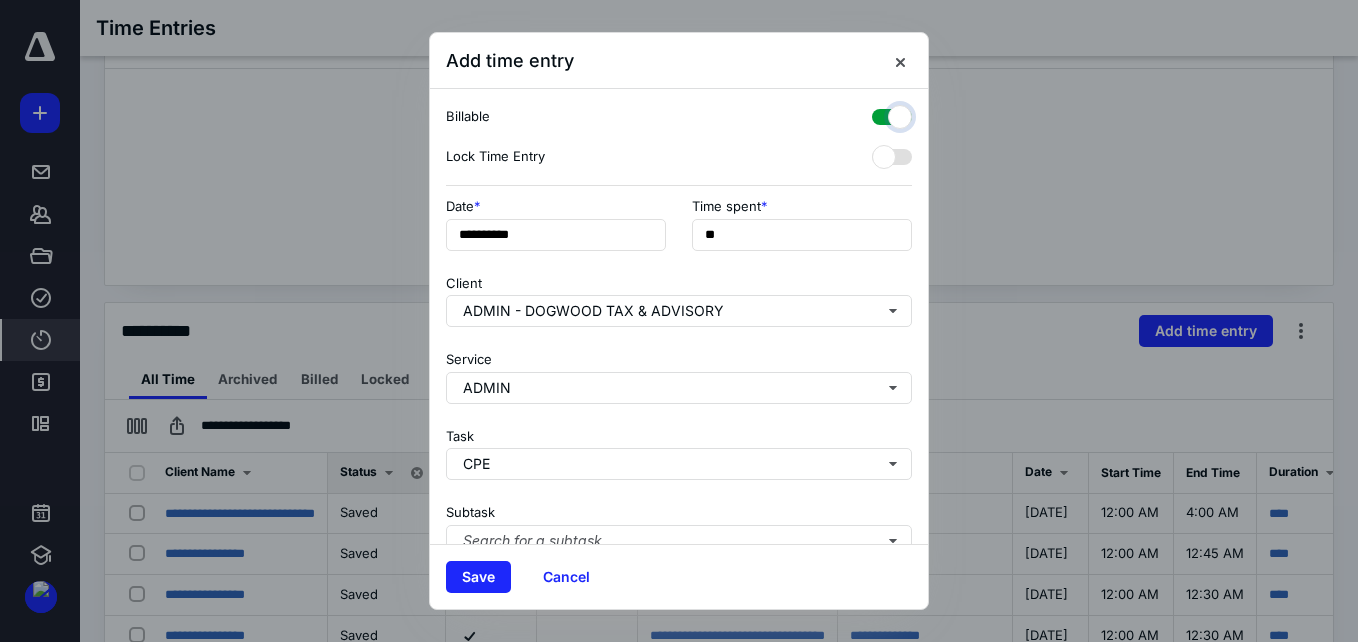 click at bounding box center [882, 114] 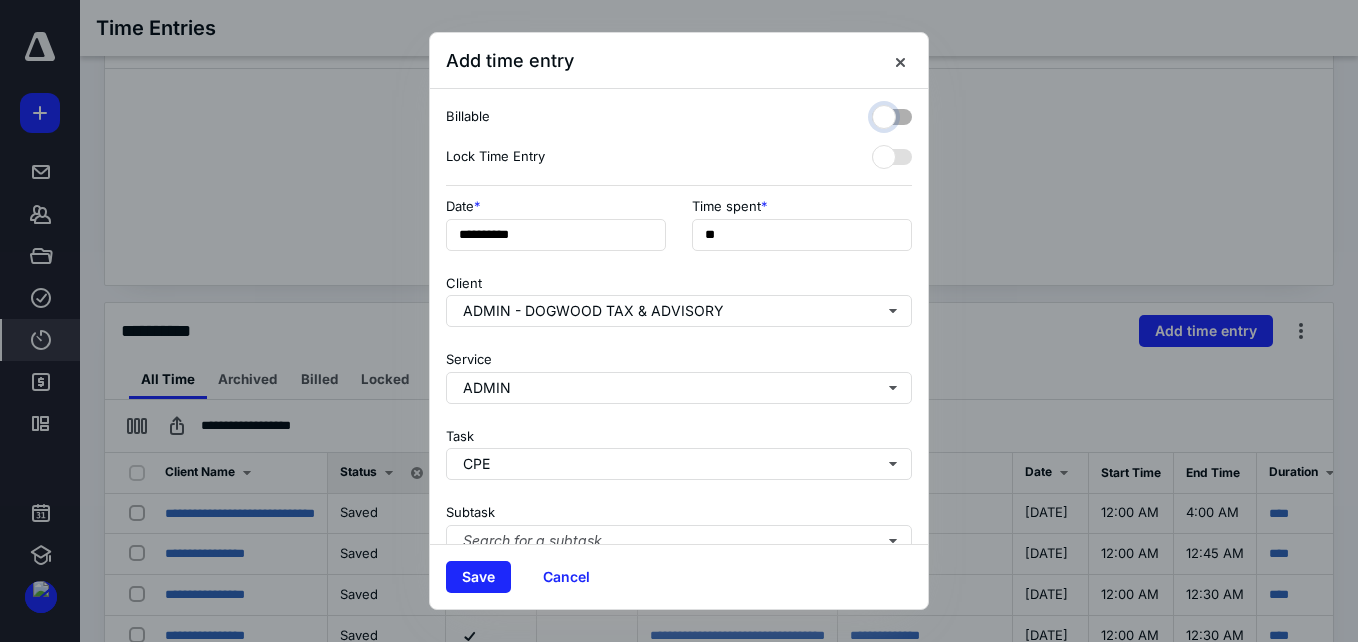 checkbox on "false" 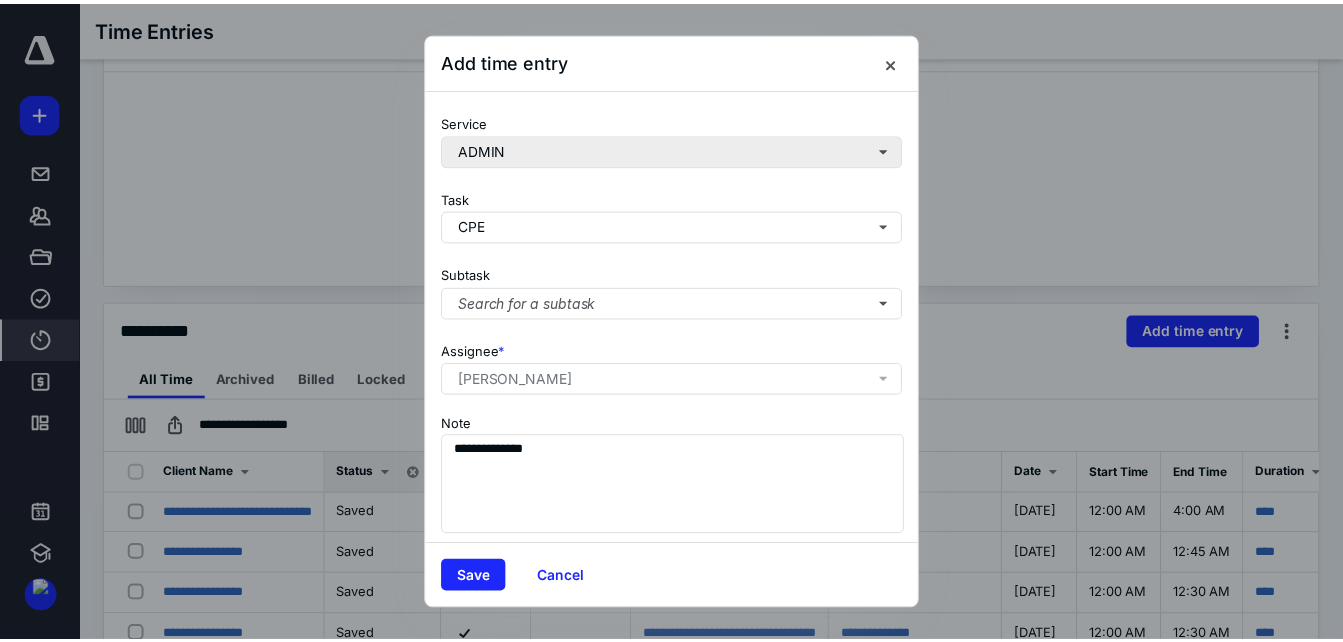scroll, scrollTop: 260, scrollLeft: 0, axis: vertical 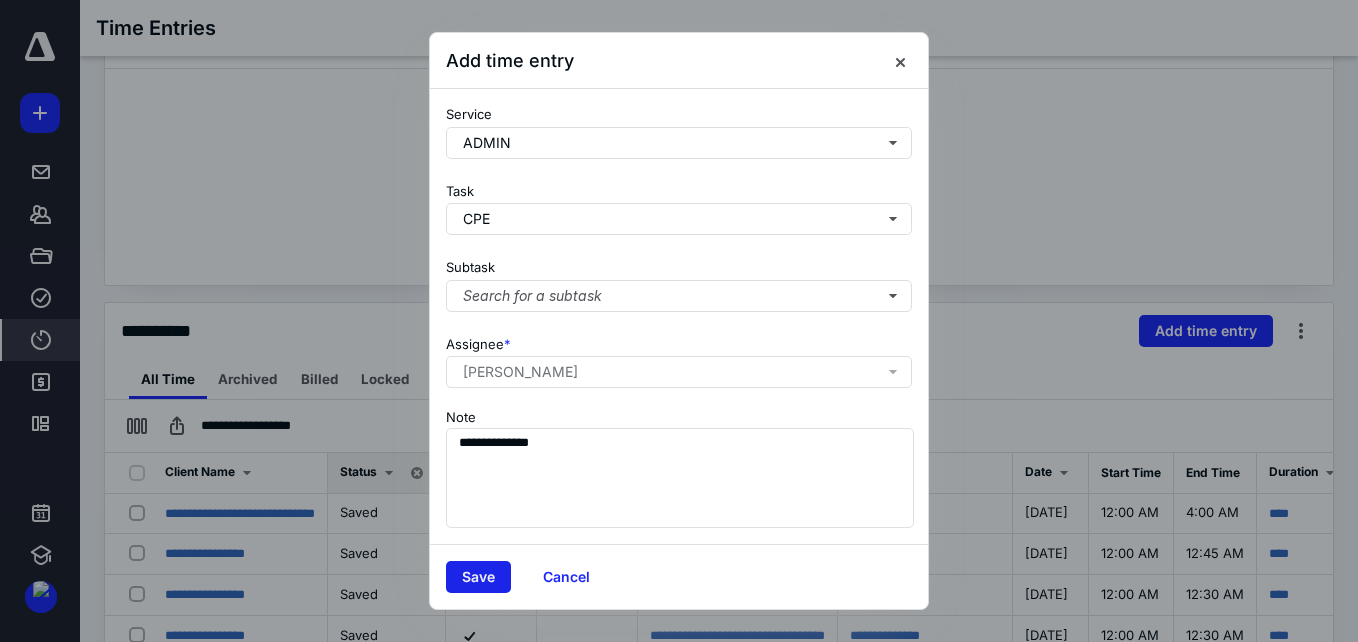 click on "Save" at bounding box center [478, 577] 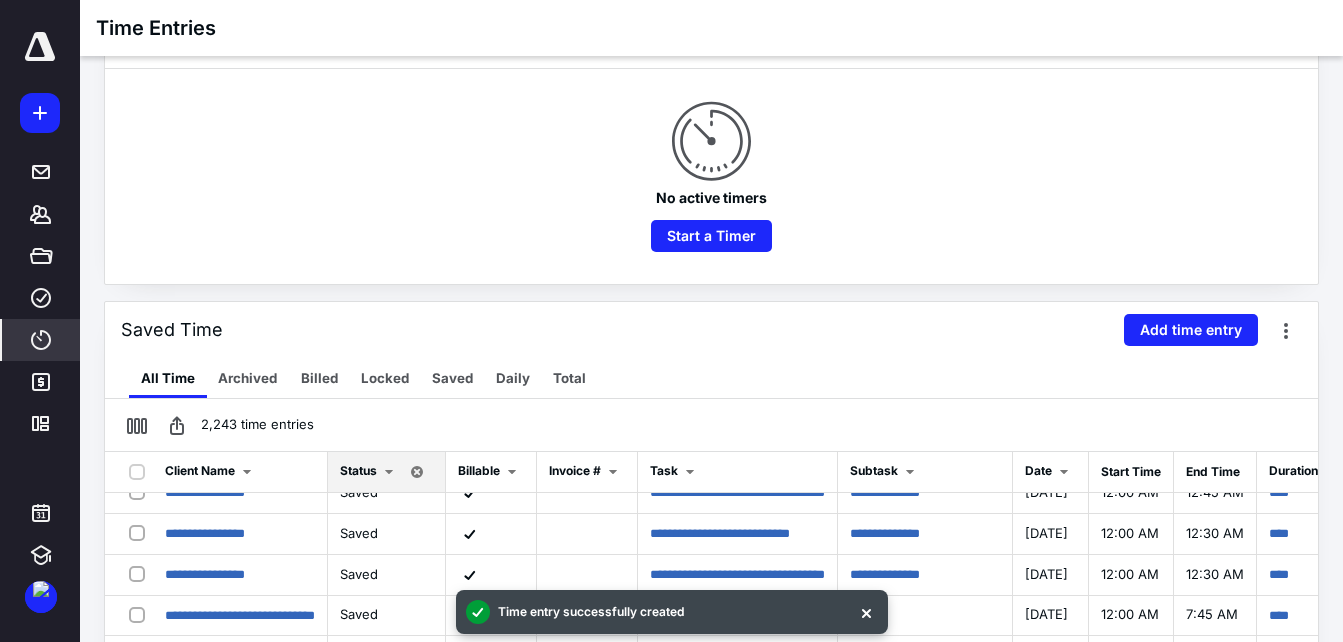 scroll, scrollTop: 0, scrollLeft: 0, axis: both 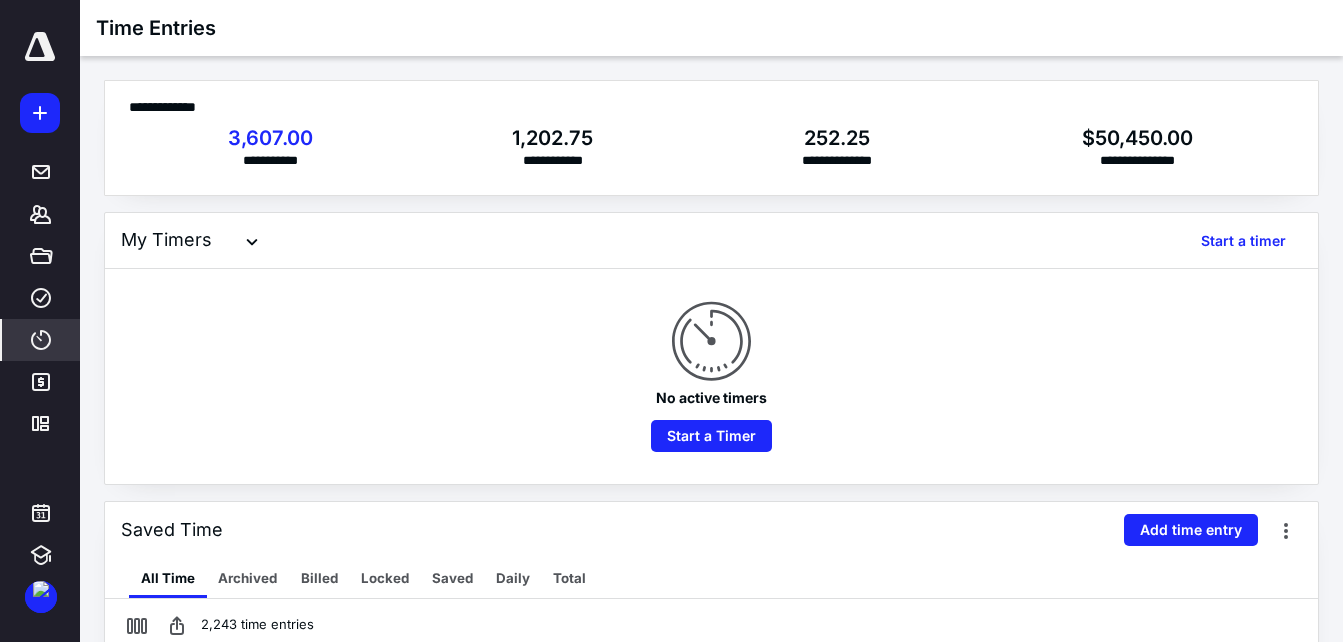click at bounding box center (40, 47) 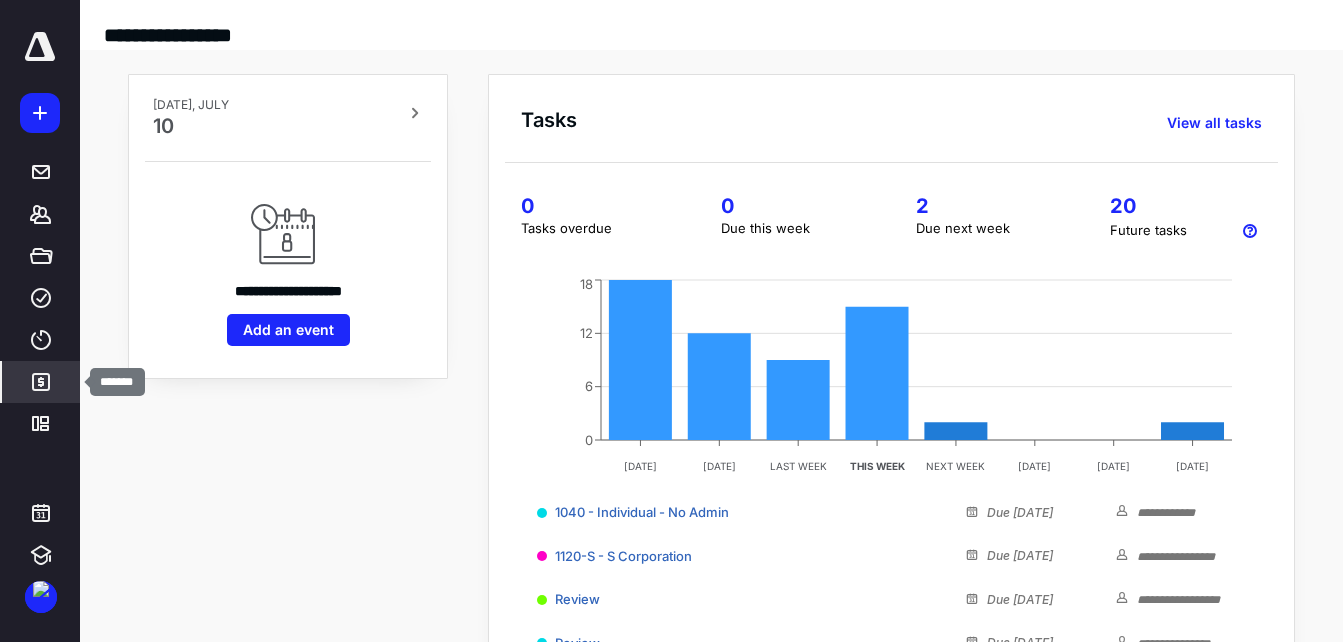 click 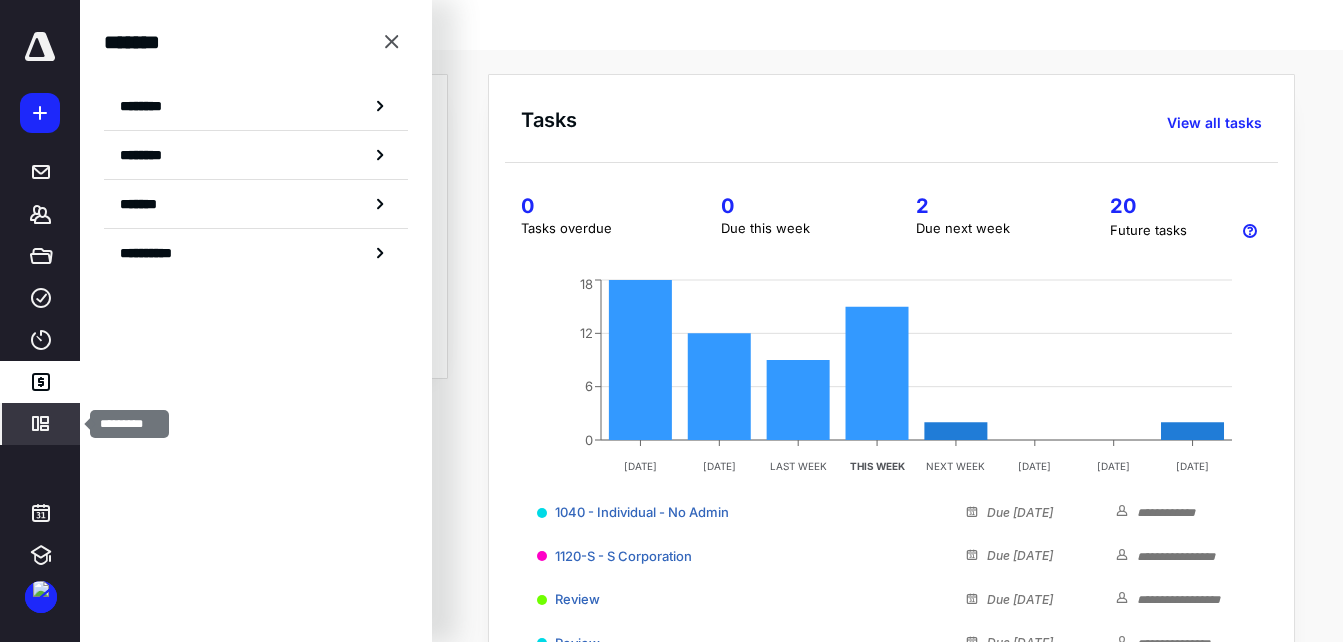 click 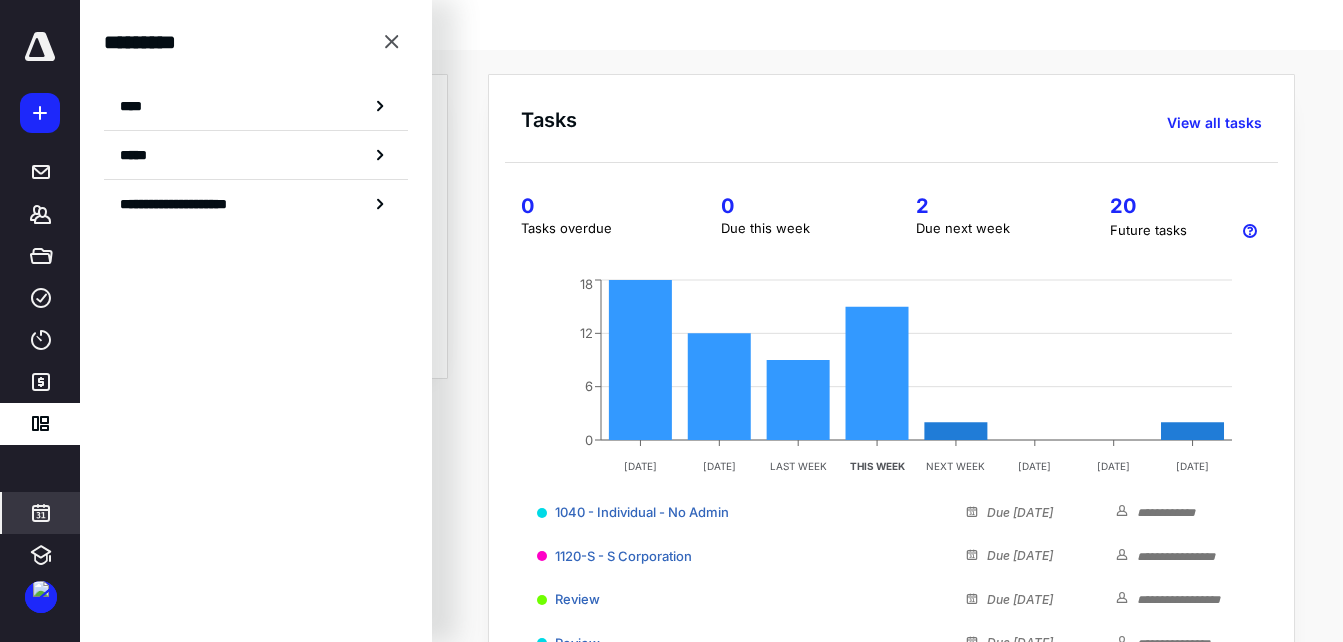click 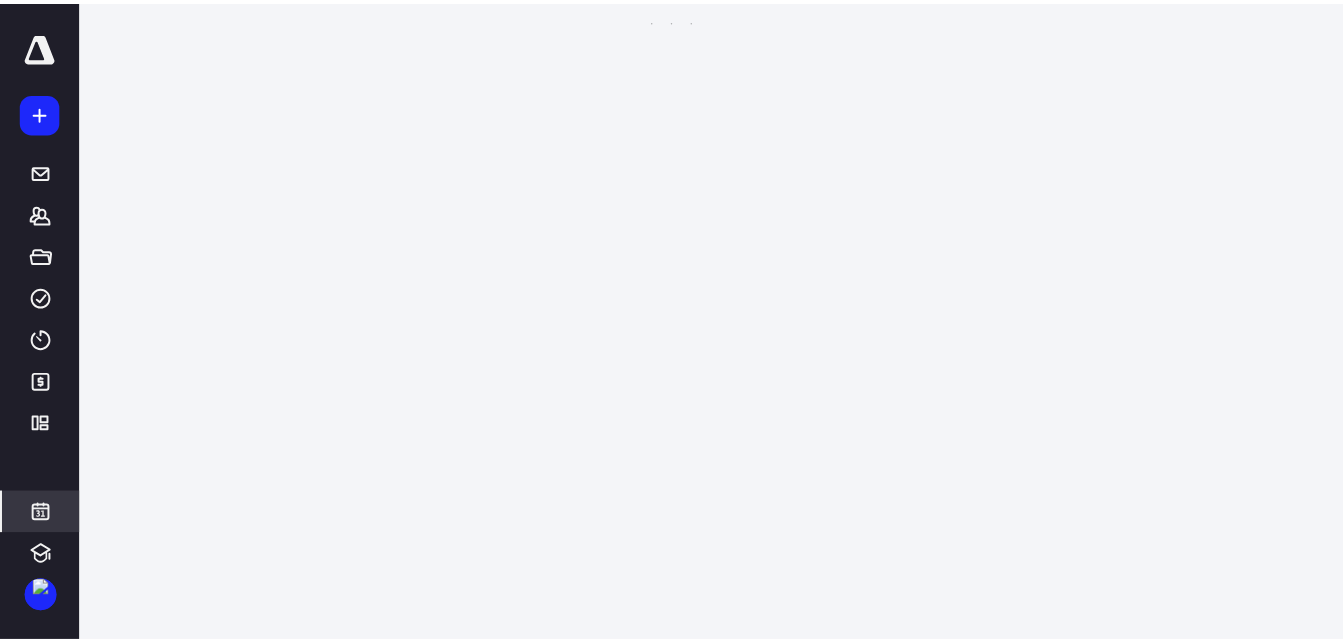 scroll, scrollTop: 385, scrollLeft: 0, axis: vertical 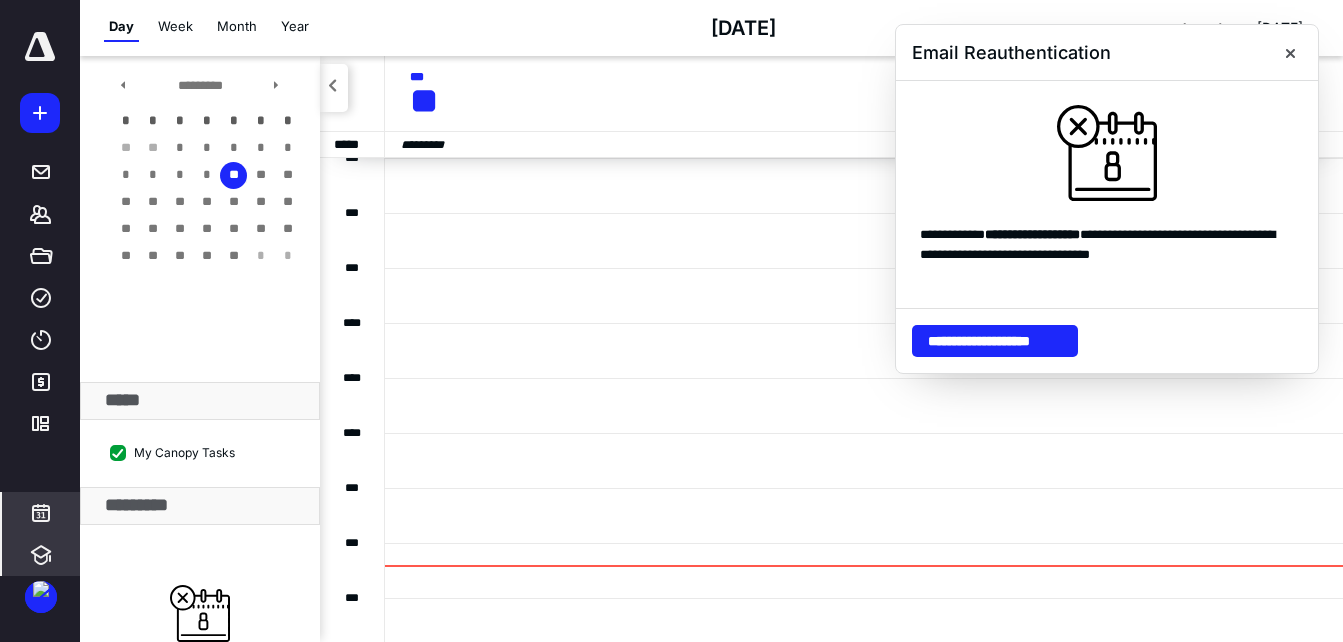 click 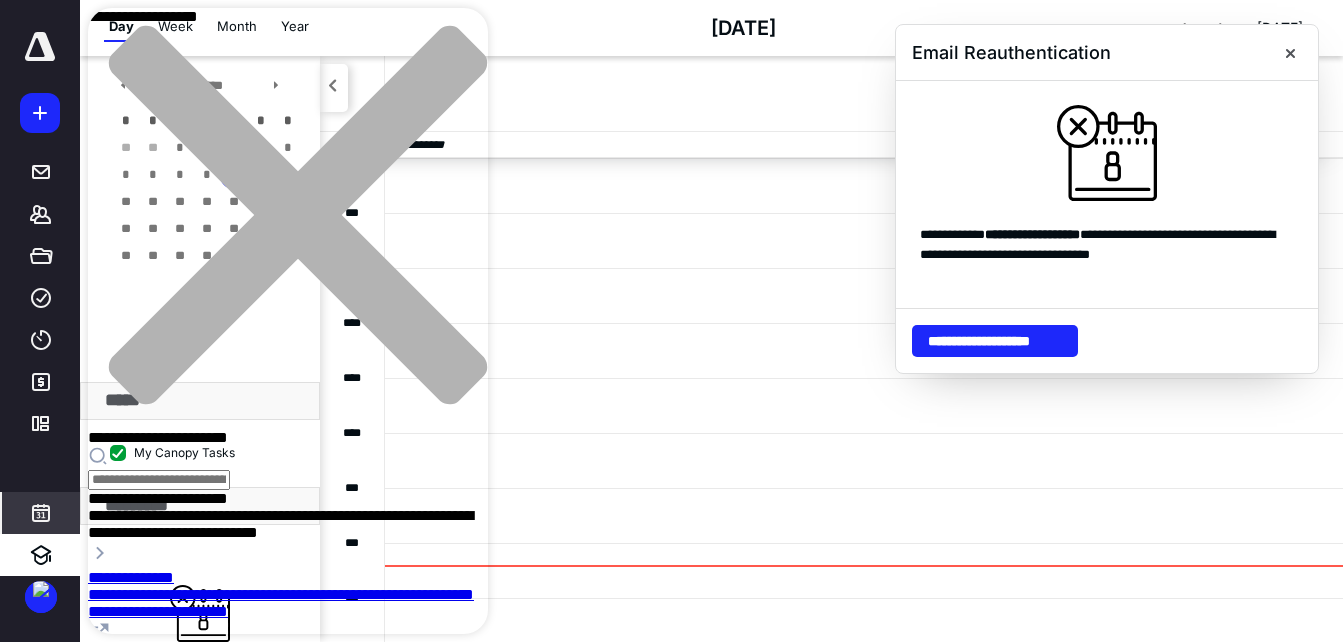 scroll, scrollTop: 84, scrollLeft: 0, axis: vertical 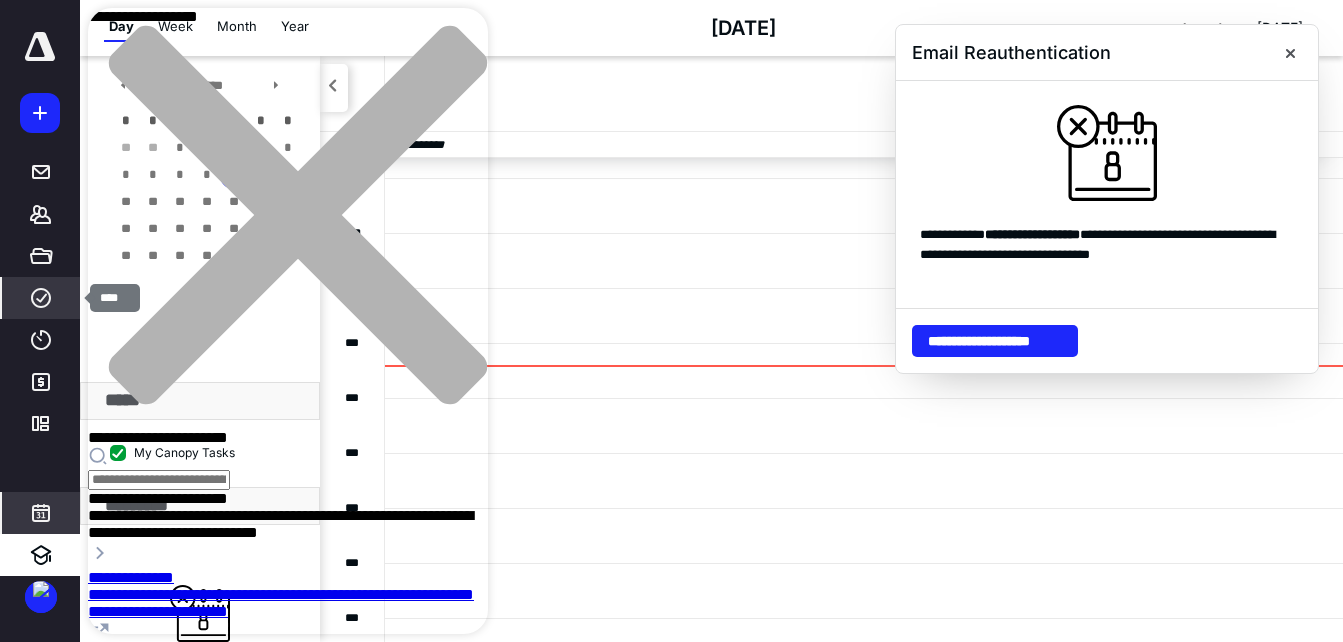 click 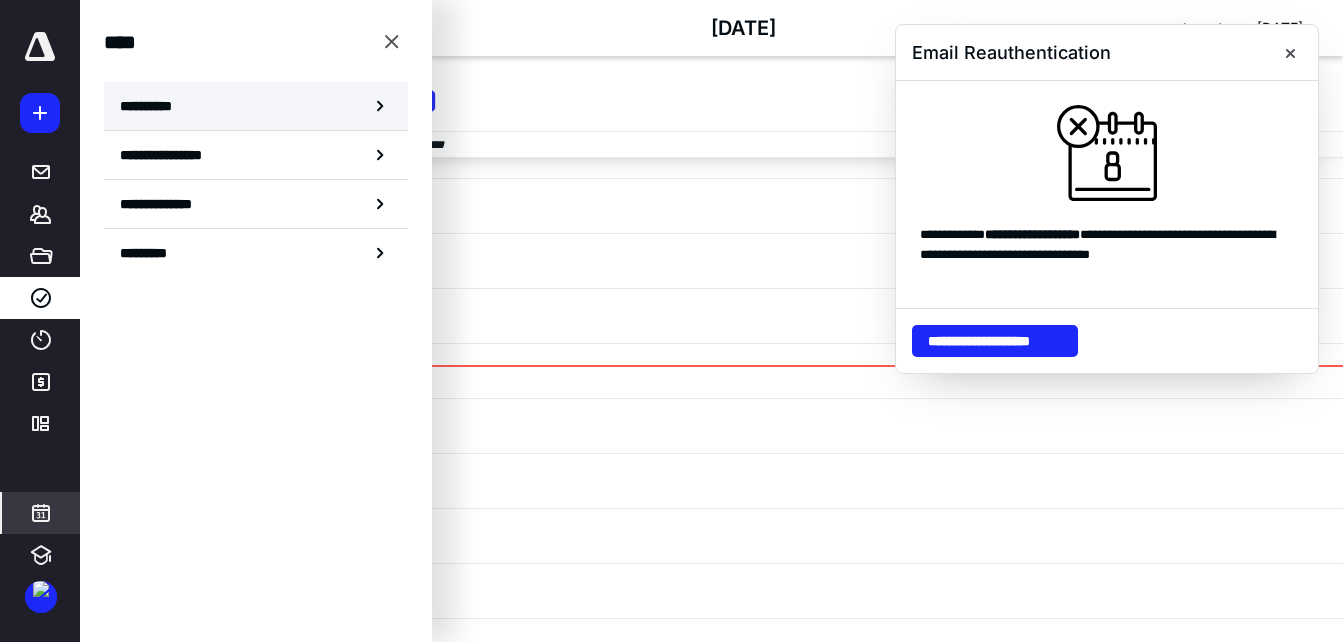 click on "**********" at bounding box center [153, 106] 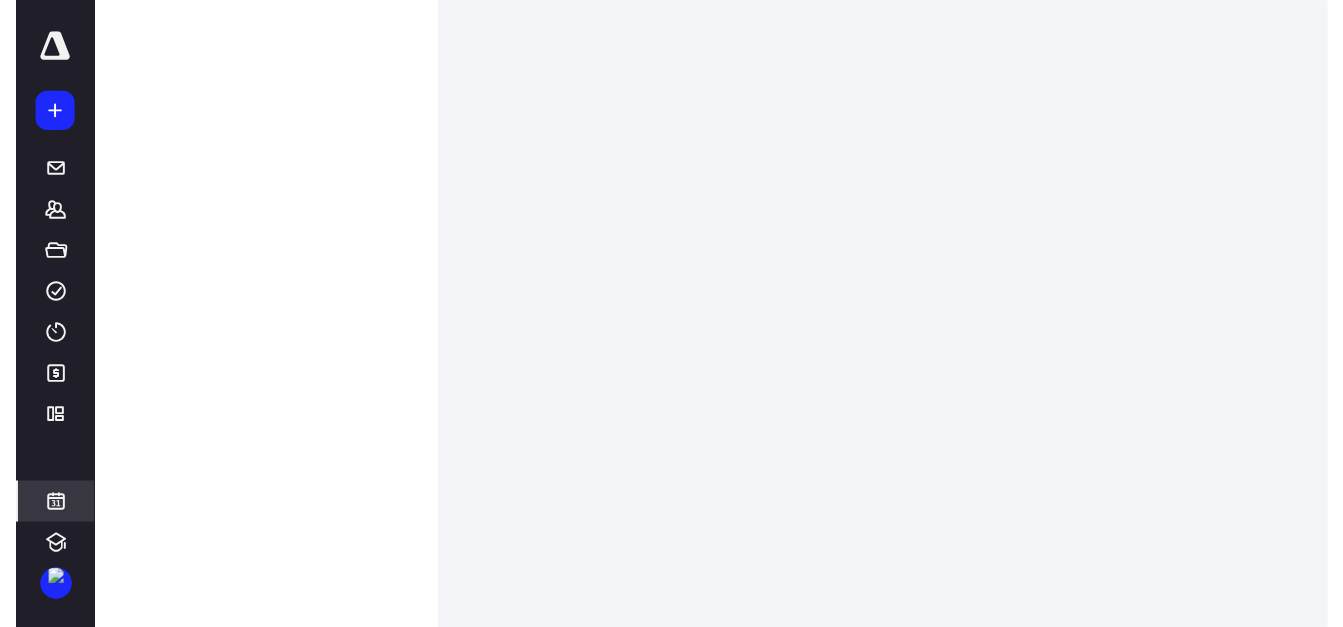 scroll, scrollTop: 0, scrollLeft: 0, axis: both 